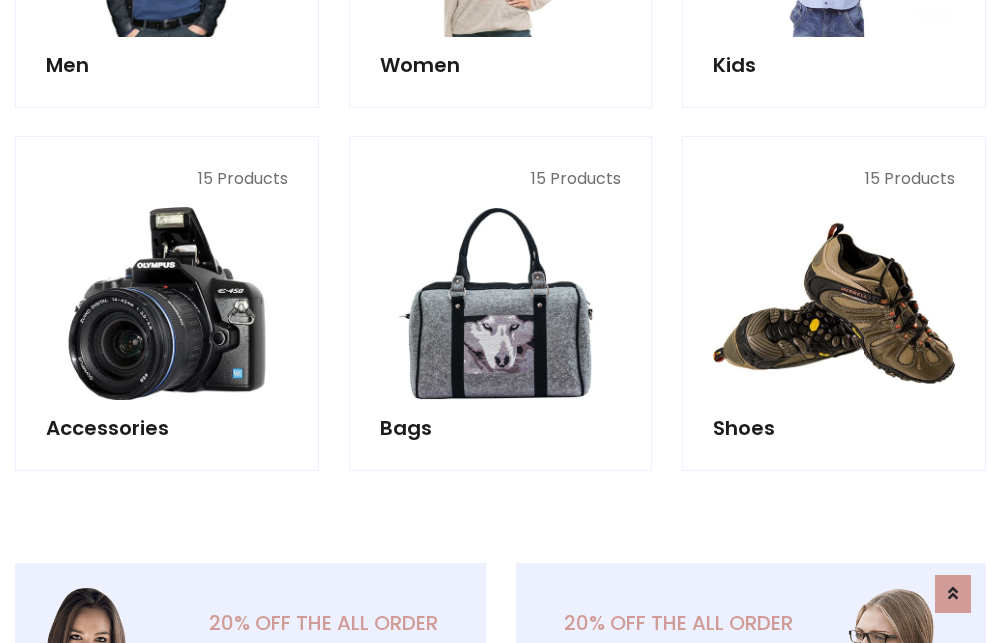 scroll, scrollTop: 853, scrollLeft: 0, axis: vertical 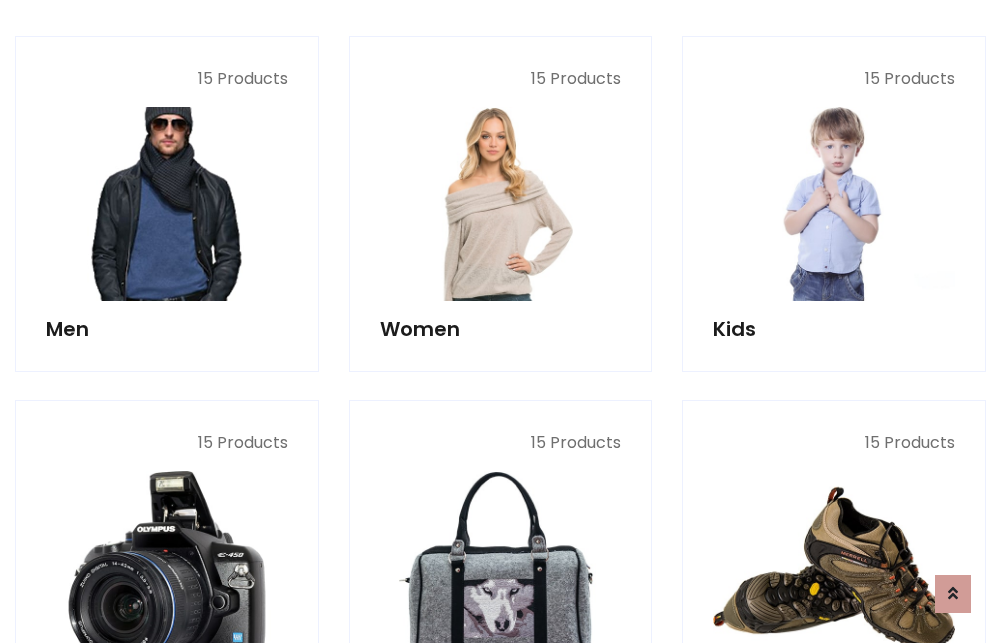 click at bounding box center (167, 204) 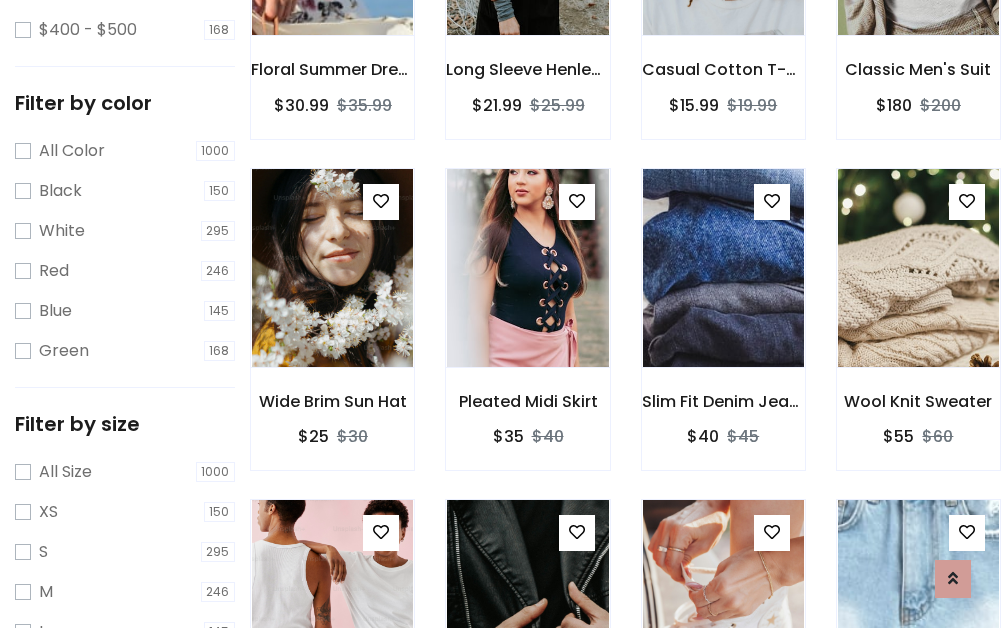 scroll, scrollTop: 707, scrollLeft: 0, axis: vertical 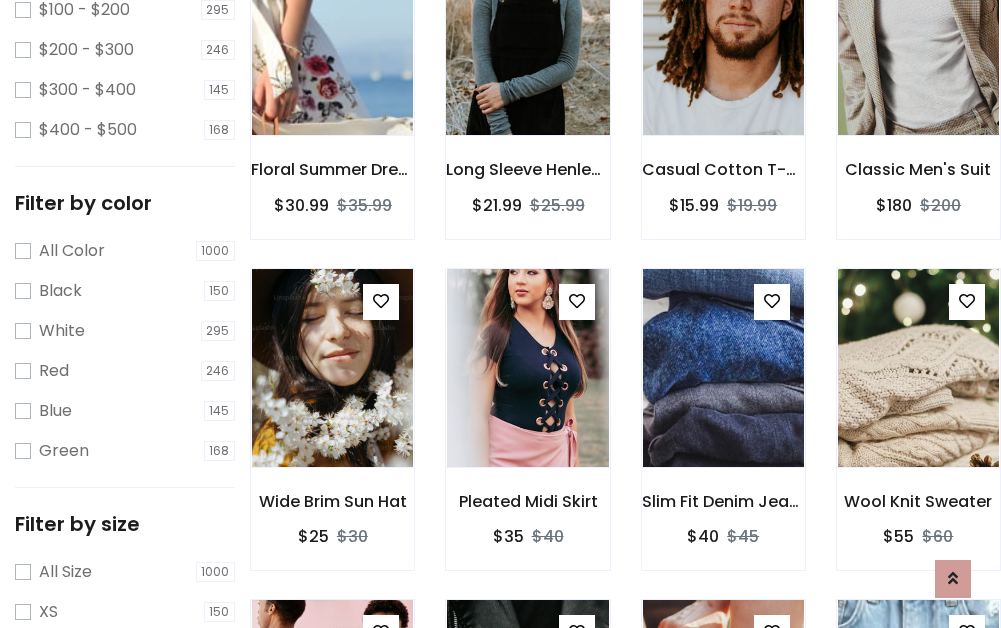 click at bounding box center (527, 36) 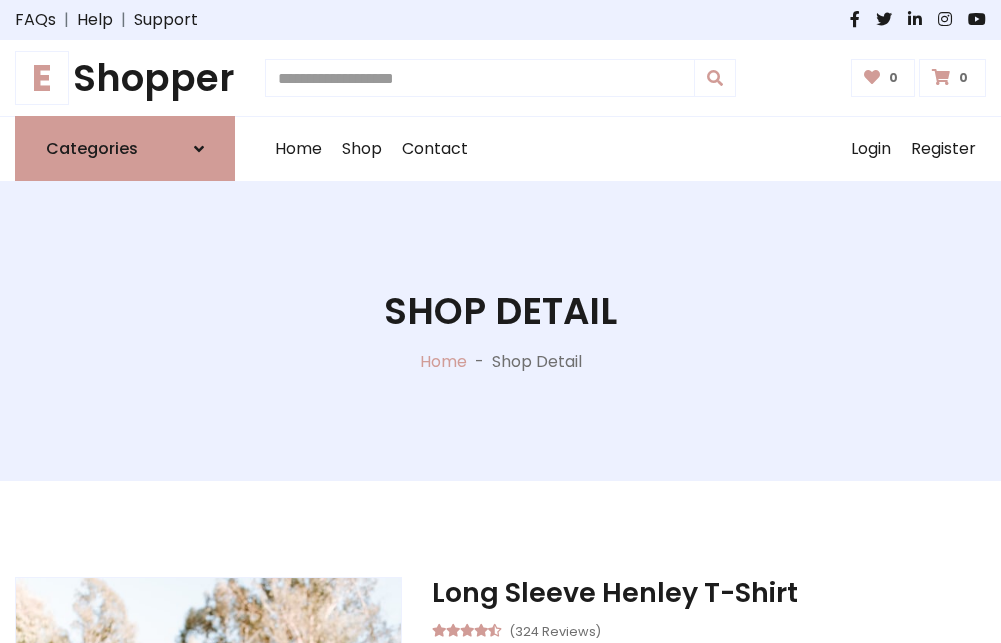 scroll, scrollTop: 0, scrollLeft: 0, axis: both 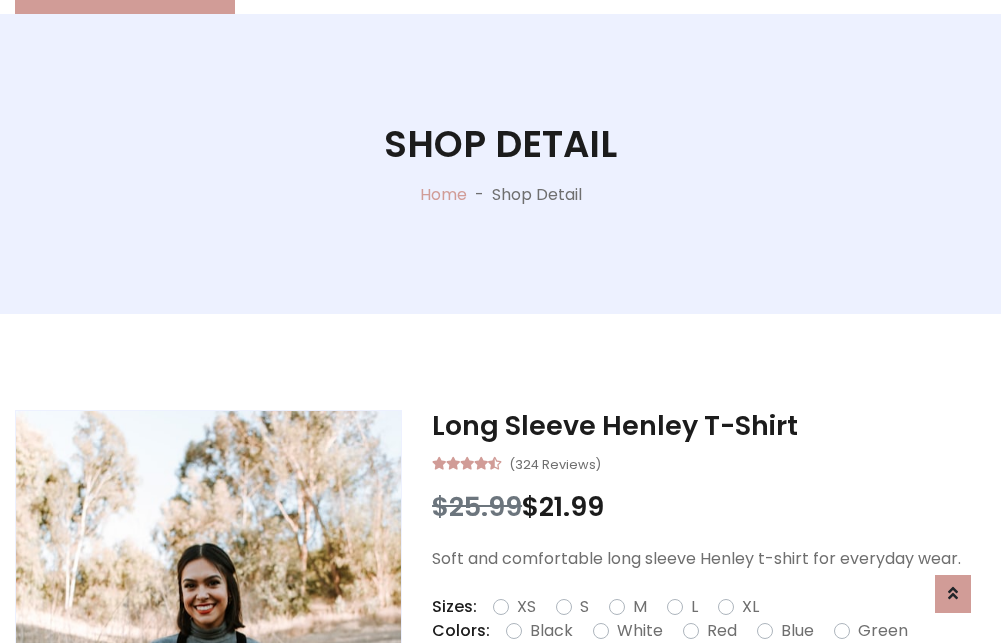 click on "Red" at bounding box center [722, 631] 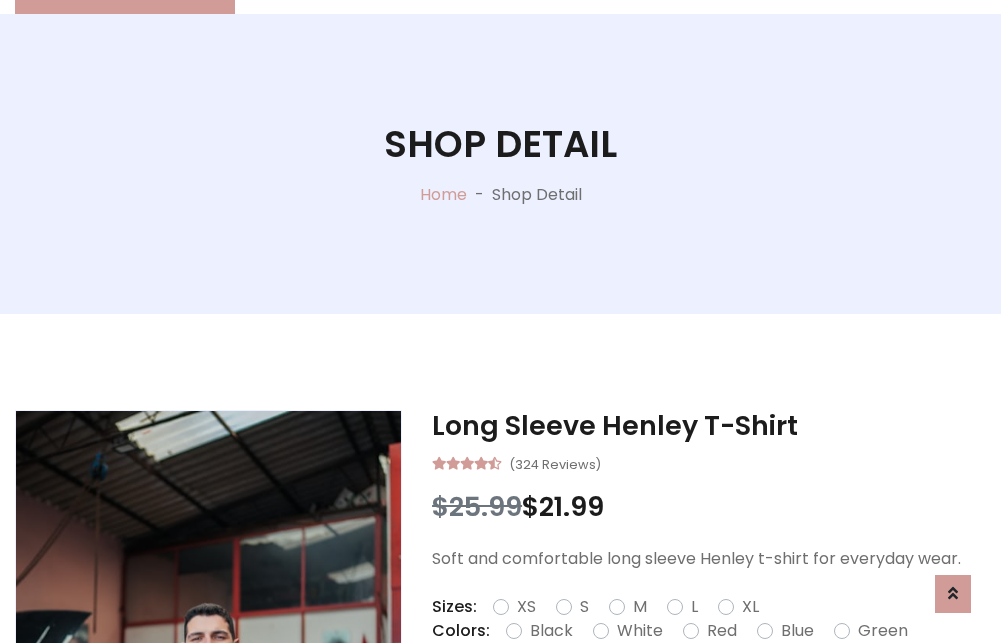 click on "Add To Cart" at bounding box center (653, 694) 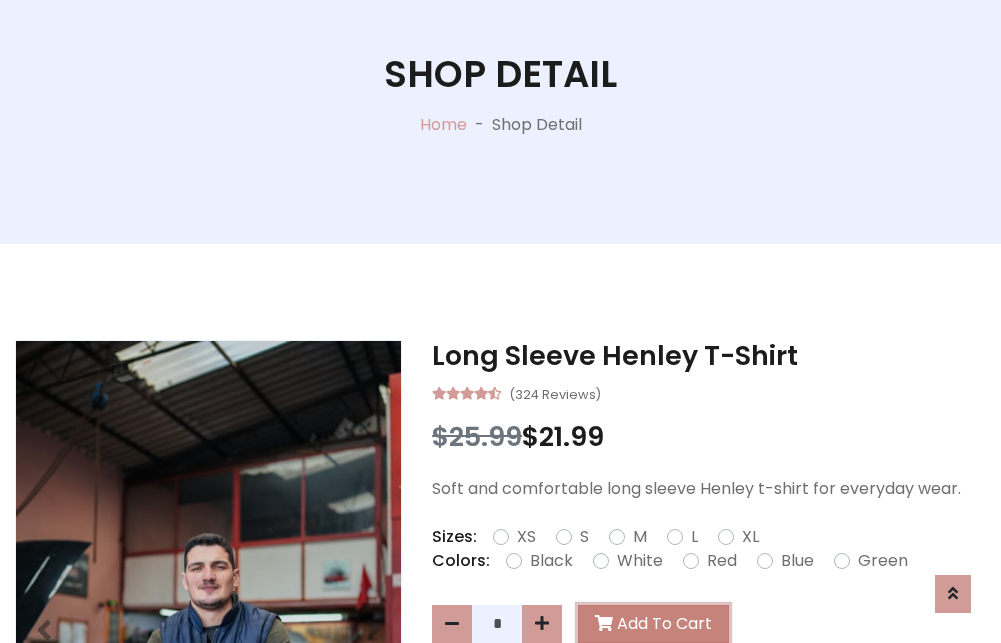scroll, scrollTop: 0, scrollLeft: 0, axis: both 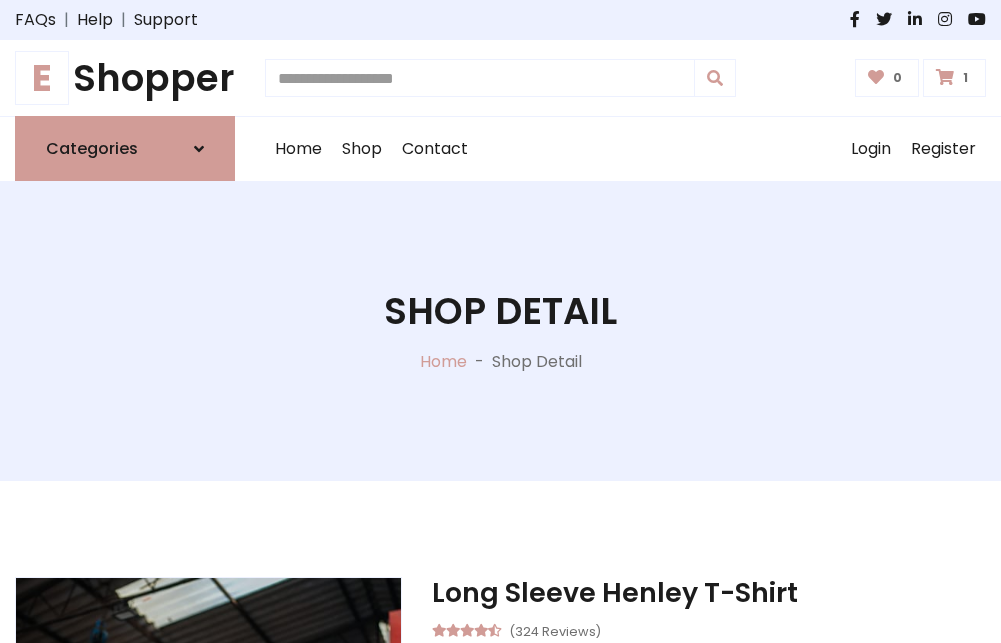click at bounding box center (945, 77) 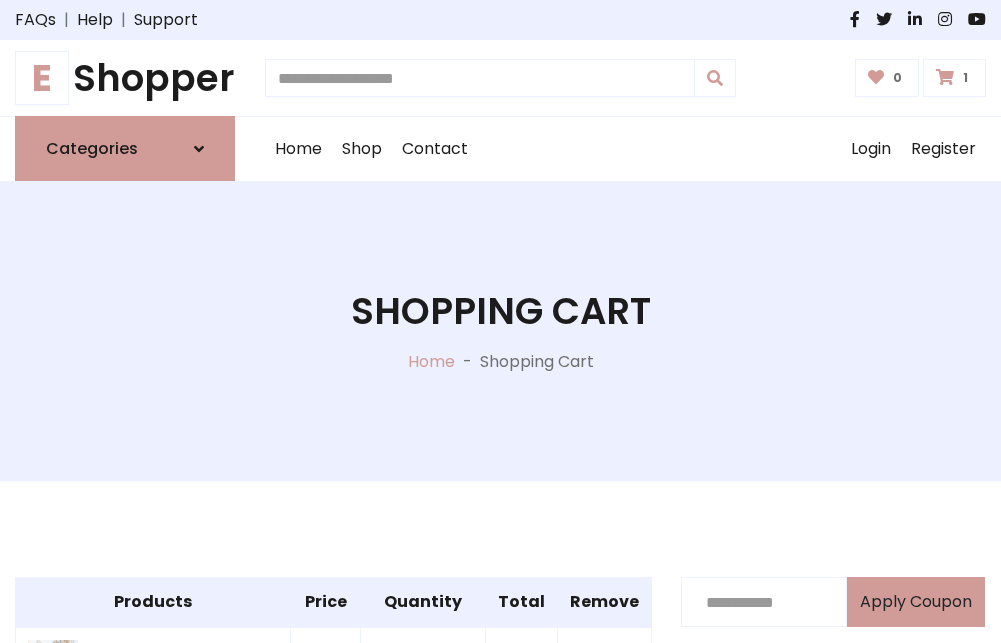 scroll, scrollTop: 474, scrollLeft: 0, axis: vertical 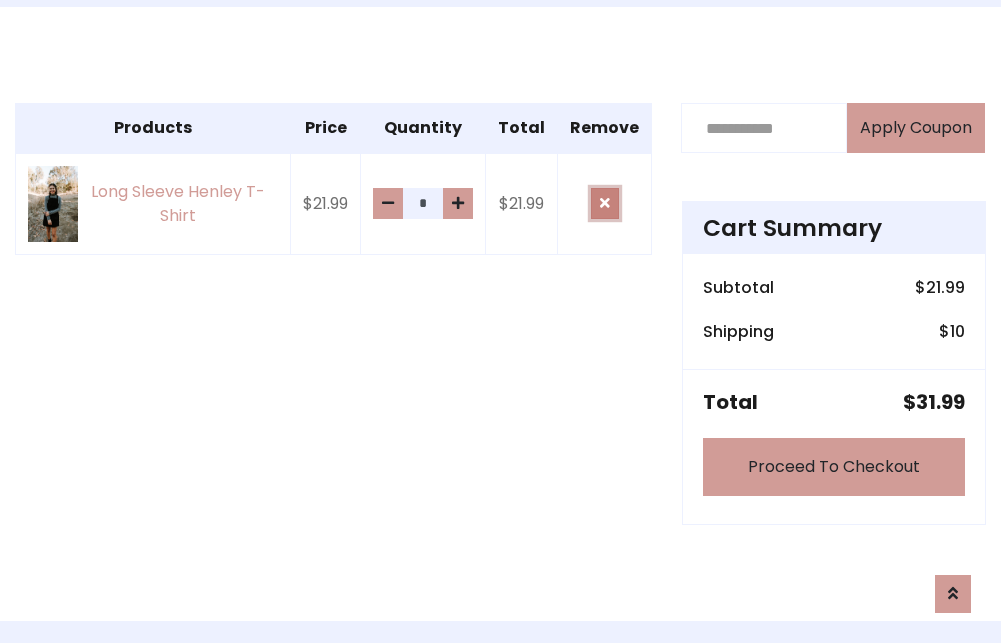 click at bounding box center (605, 203) 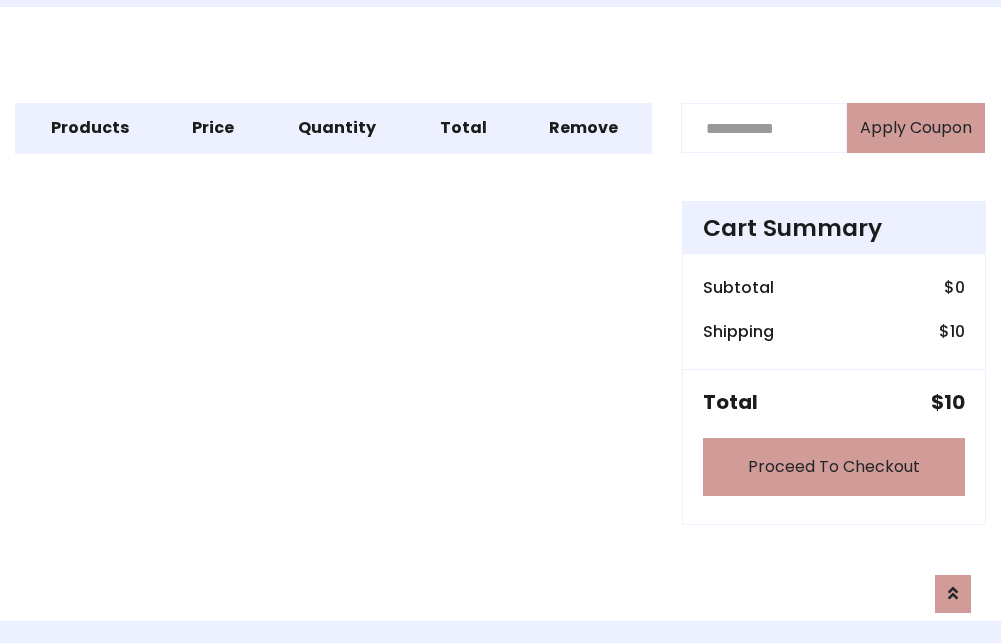 scroll, scrollTop: 247, scrollLeft: 0, axis: vertical 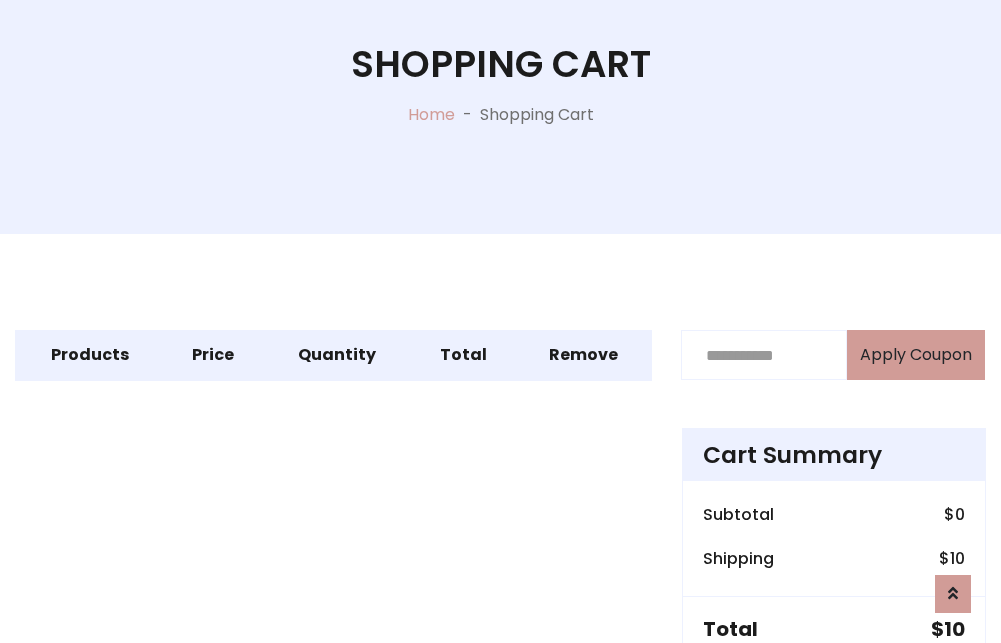 click on "Proceed To Checkout" at bounding box center (834, 694) 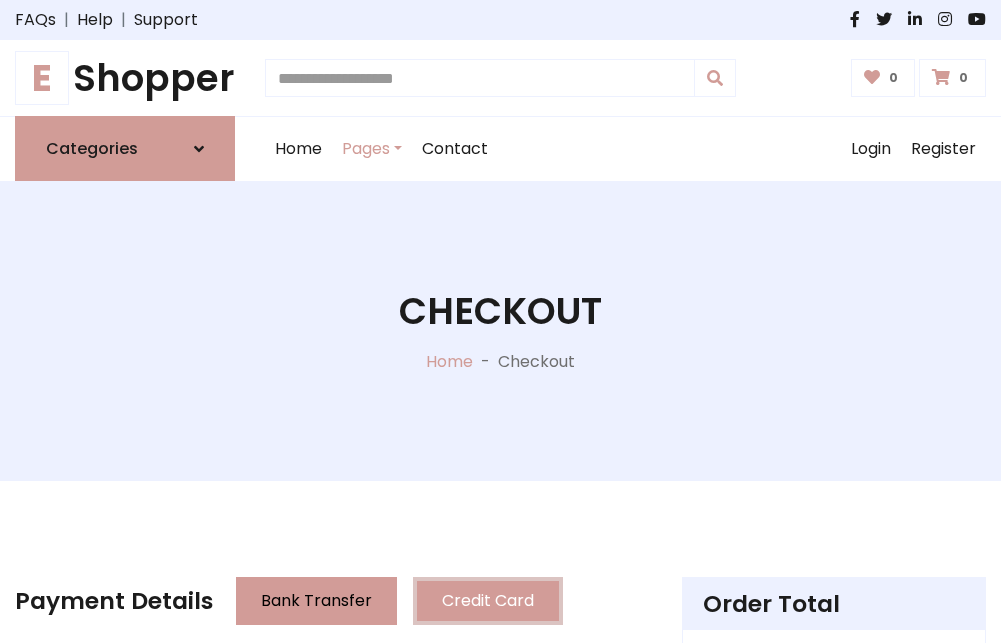 scroll, scrollTop: 137, scrollLeft: 0, axis: vertical 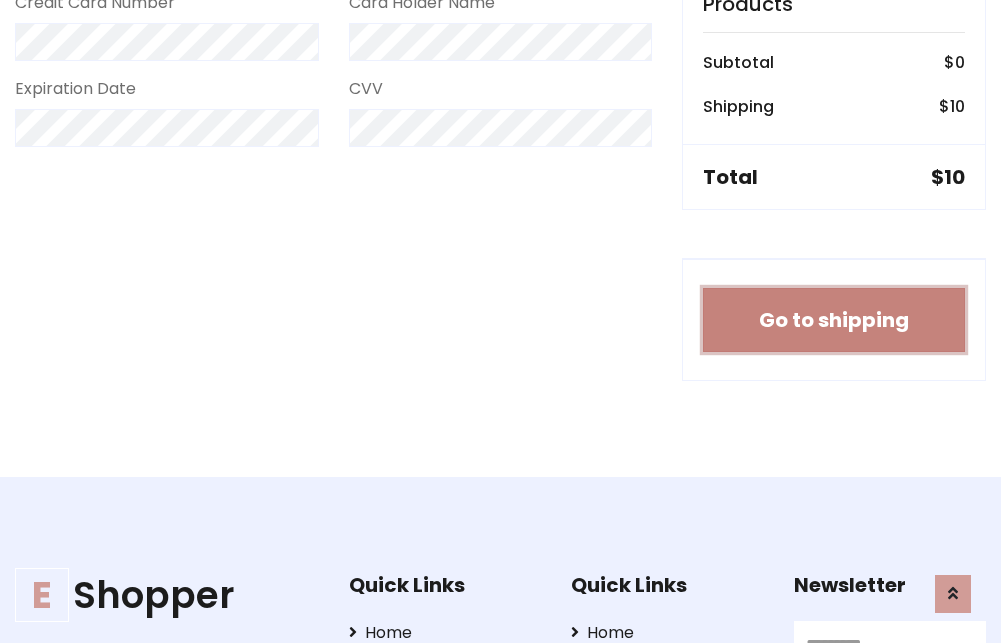 click on "Go to shipping" at bounding box center (834, 320) 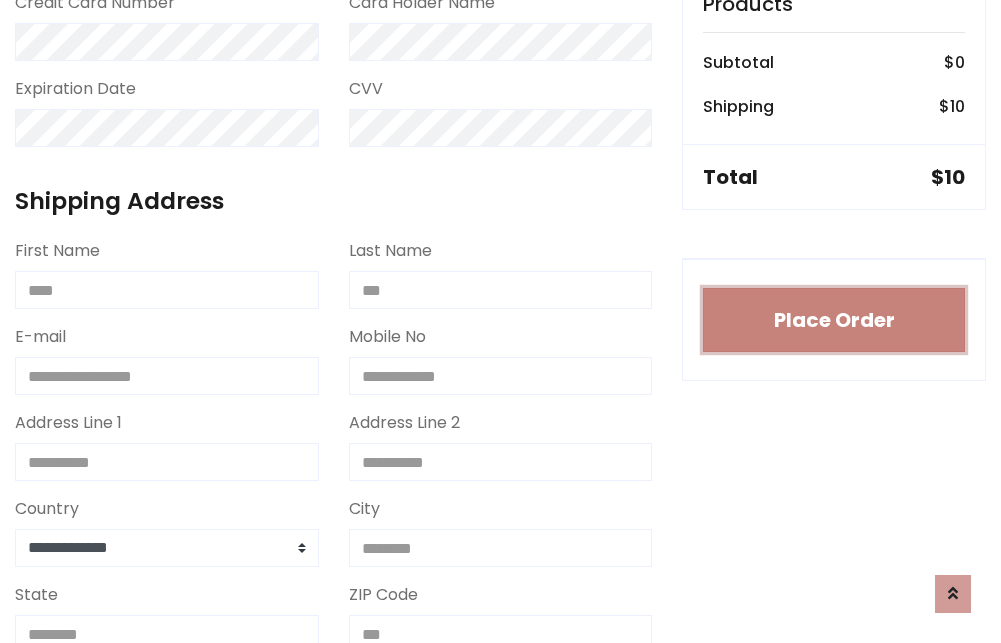 type 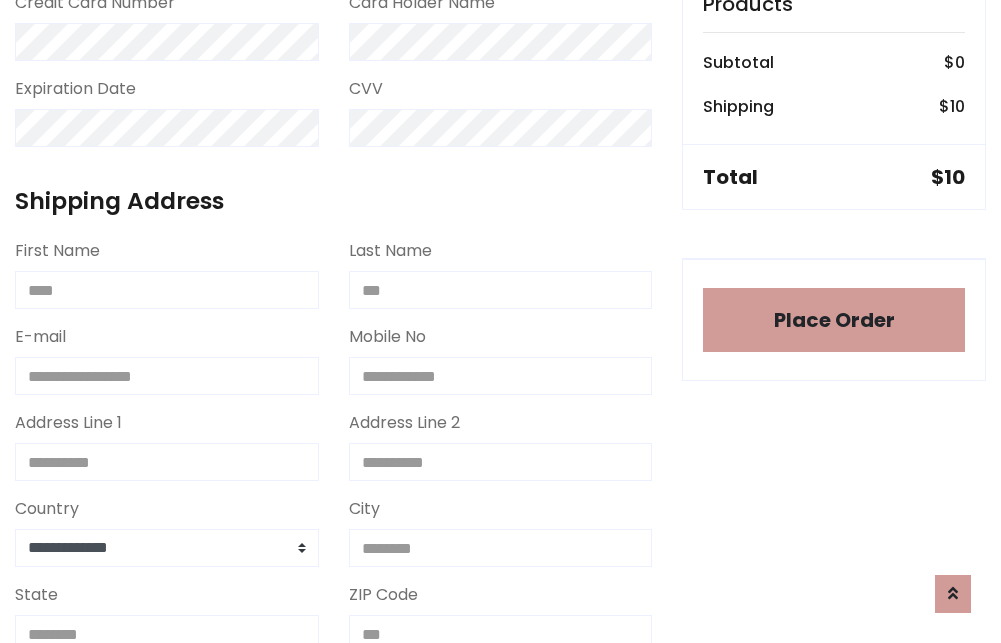 scroll, scrollTop: 1196, scrollLeft: 0, axis: vertical 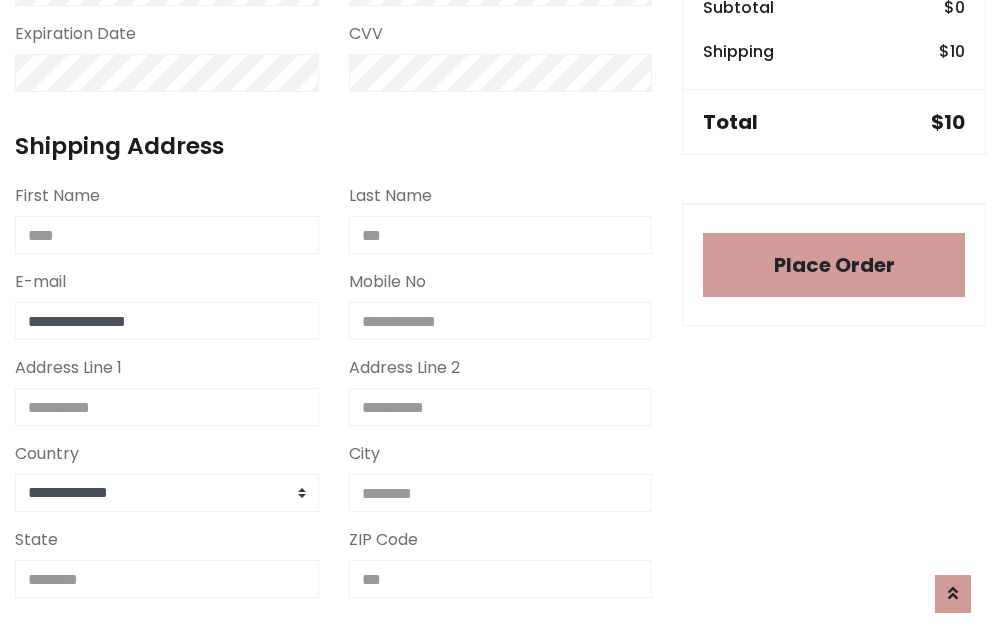 type on "**********" 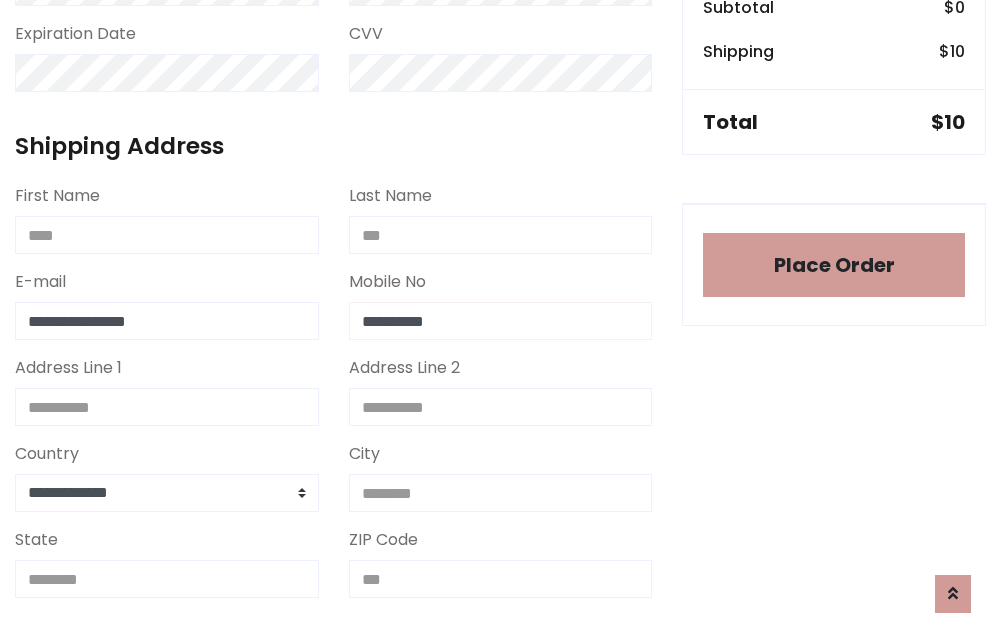 type on "**********" 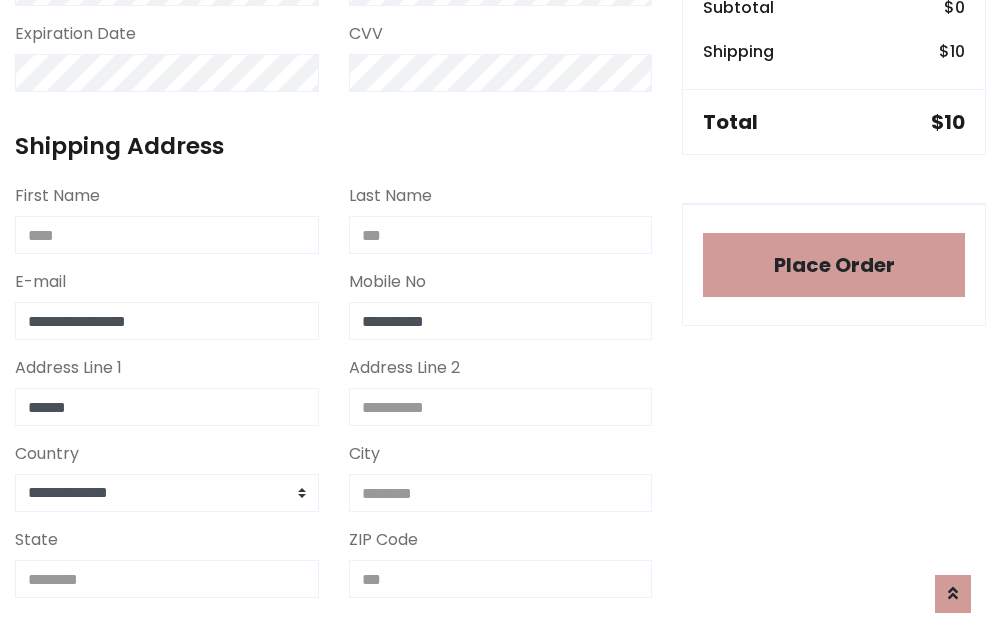 type on "******" 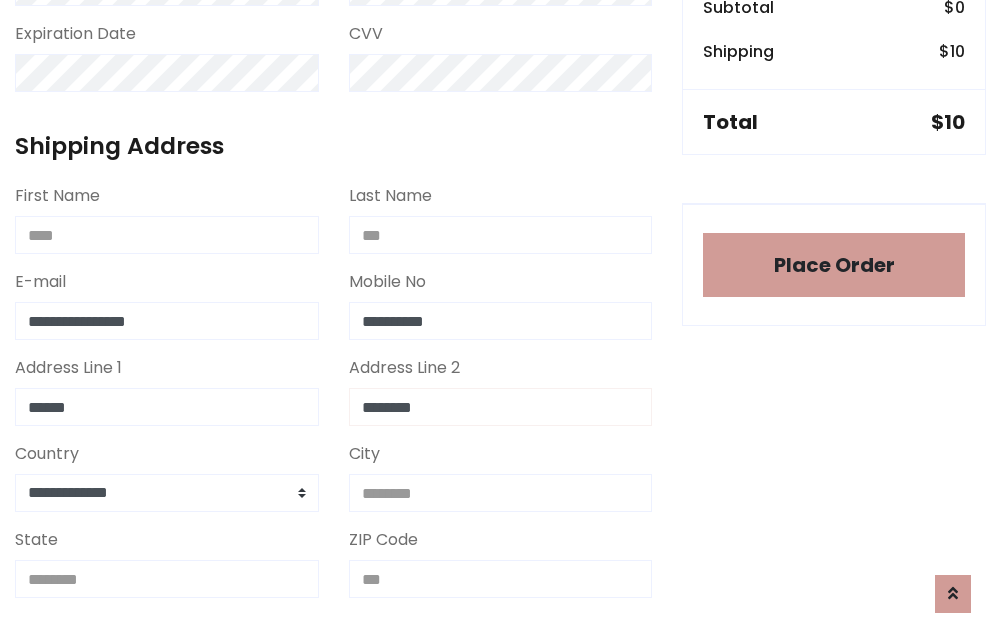 type on "********" 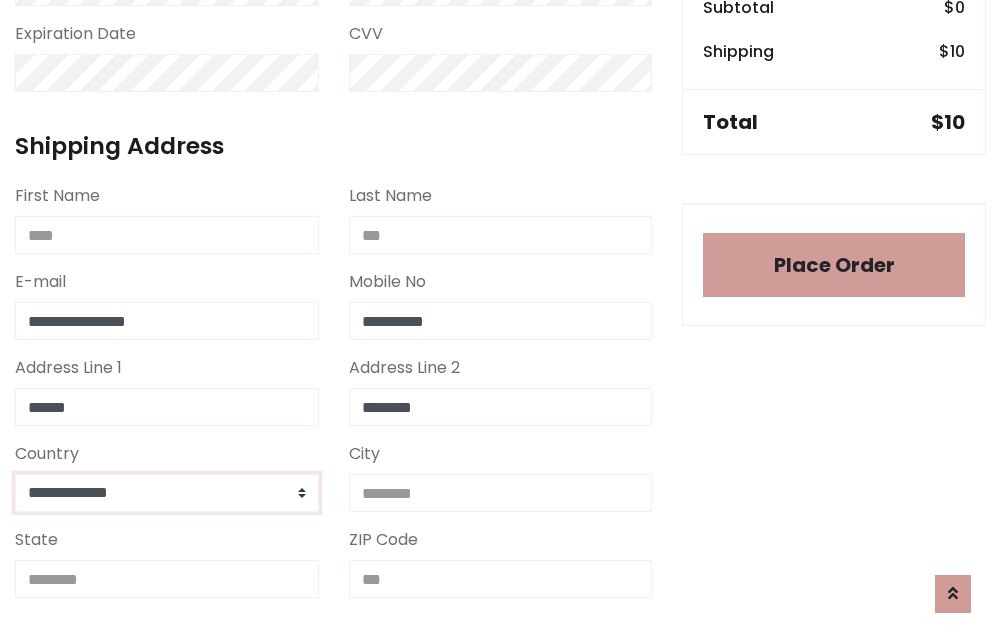 select on "*******" 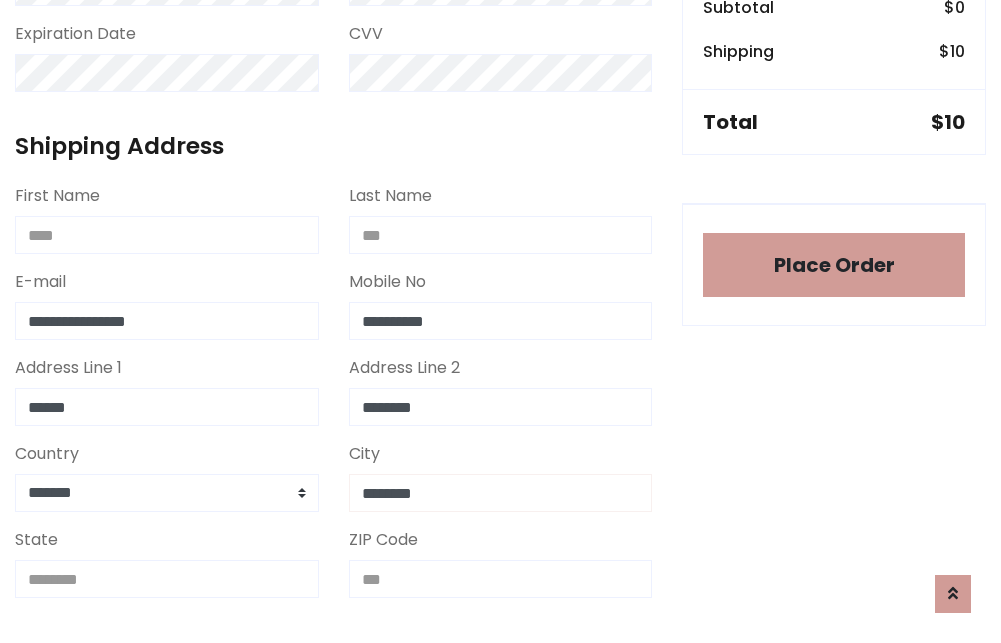 type on "********" 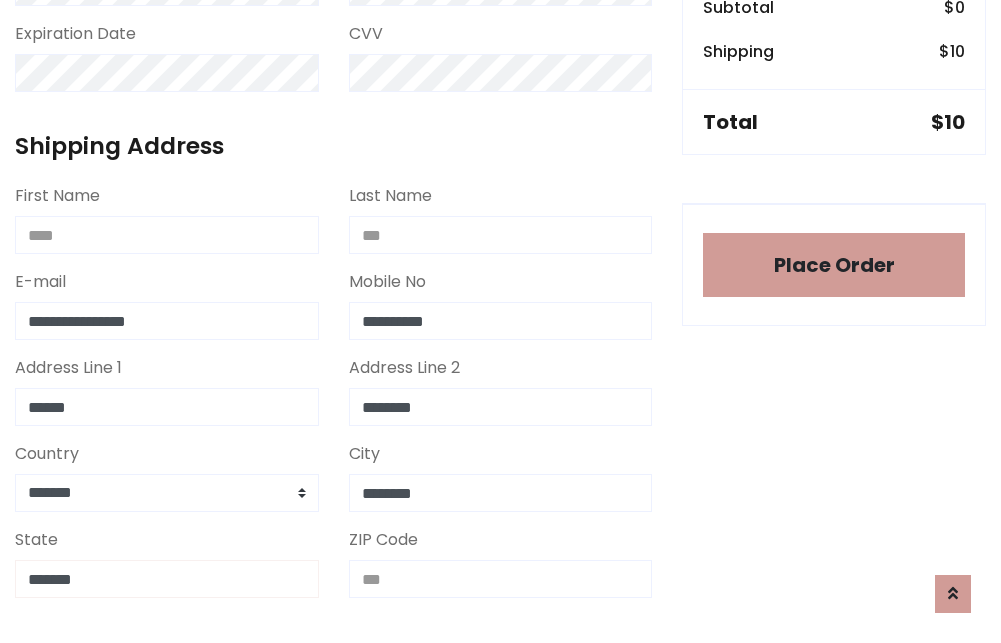 type on "*******" 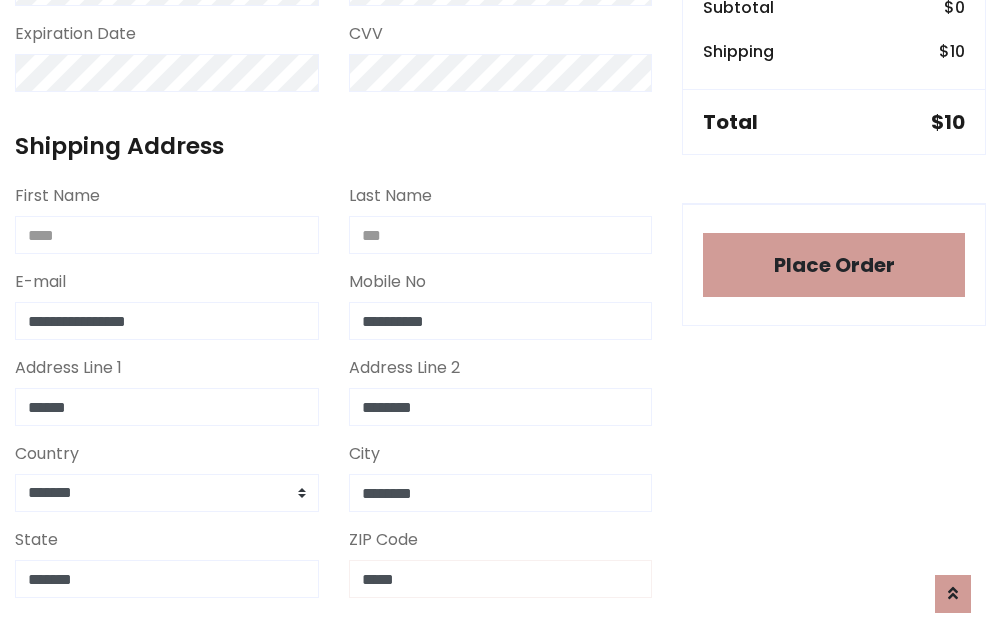 scroll, scrollTop: 403, scrollLeft: 0, axis: vertical 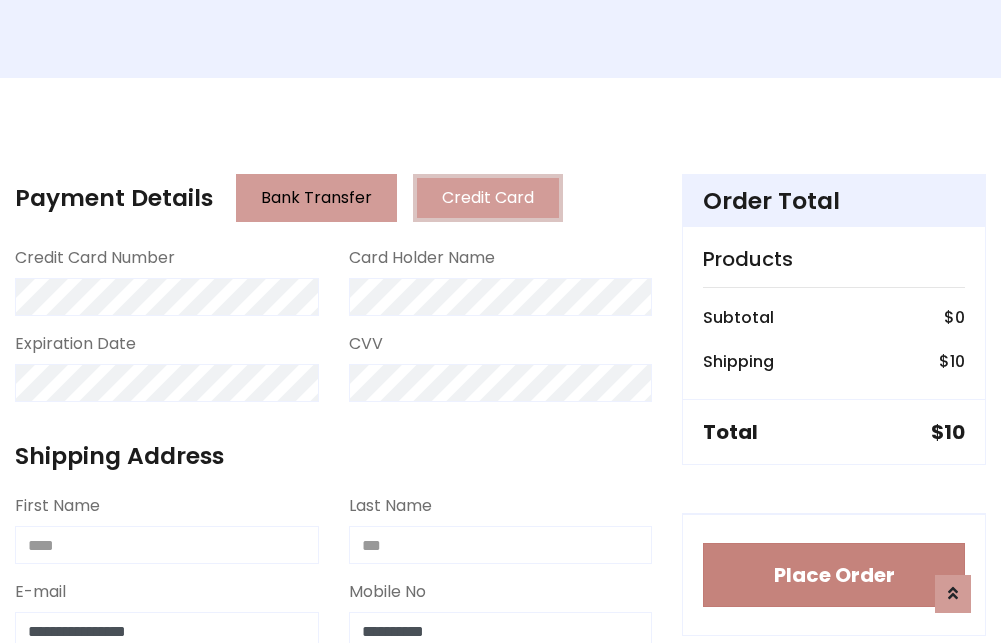 type on "*****" 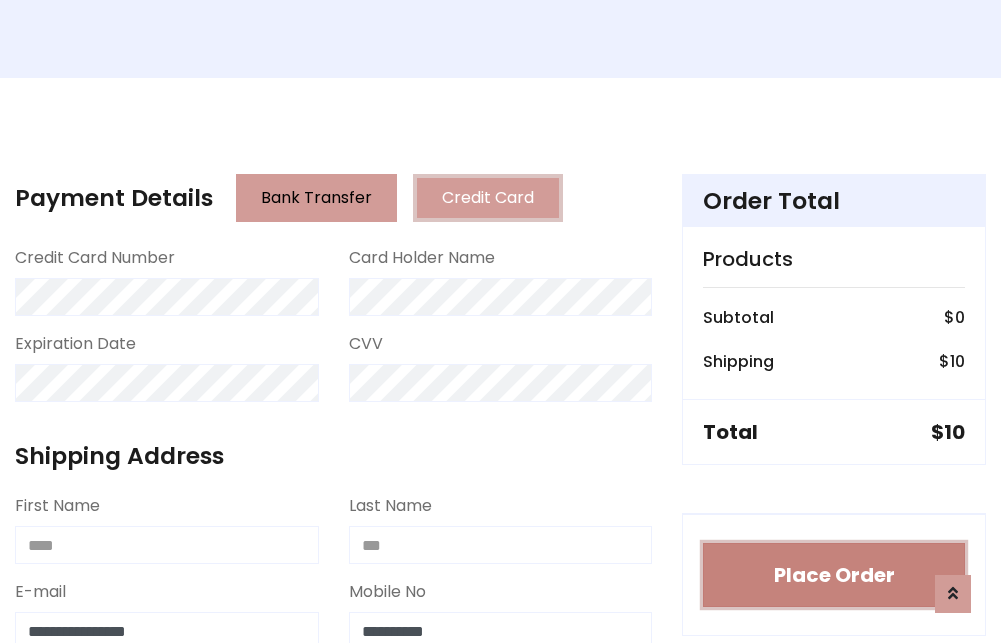 click on "Place Order" at bounding box center (834, 575) 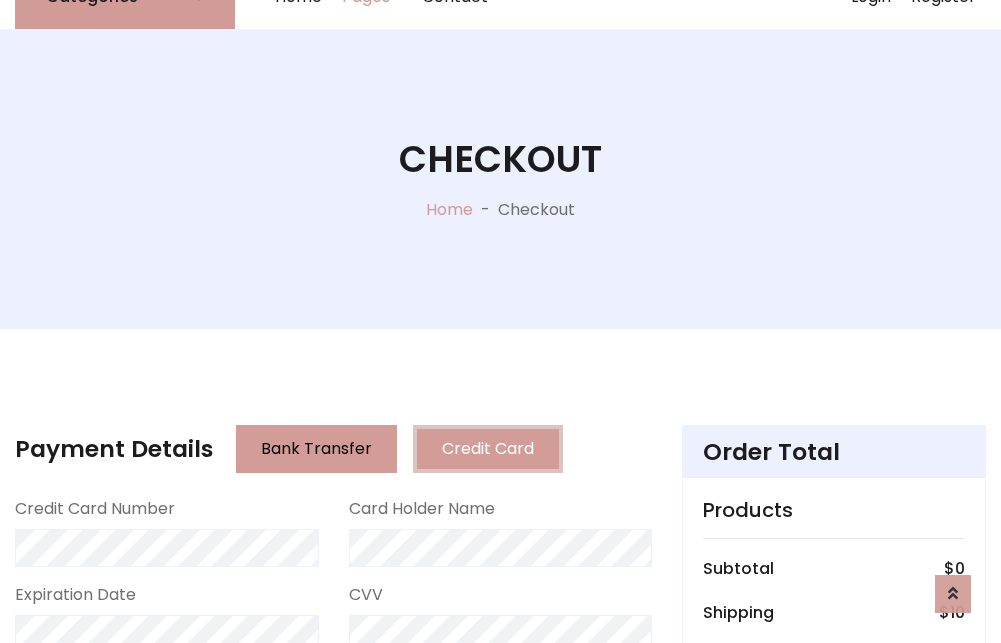 scroll, scrollTop: 0, scrollLeft: 0, axis: both 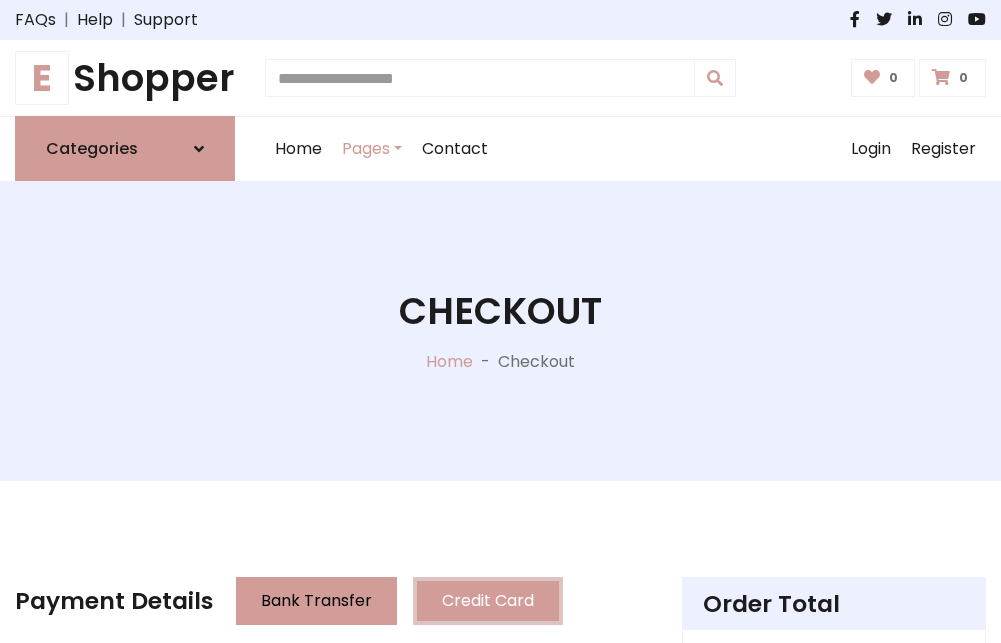 click on "E Shopper" at bounding box center (125, 78) 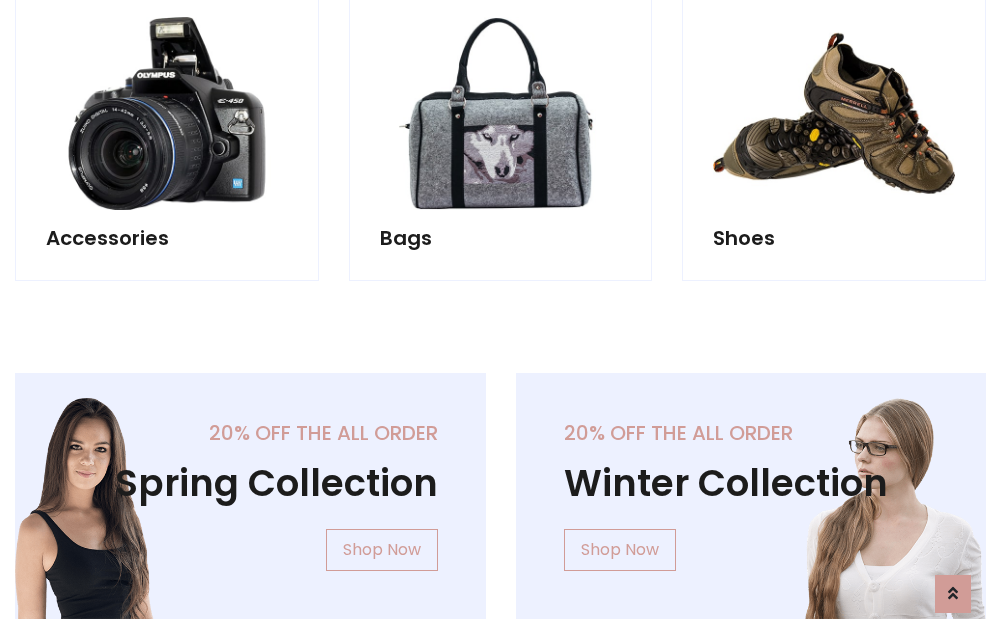 scroll, scrollTop: 770, scrollLeft: 0, axis: vertical 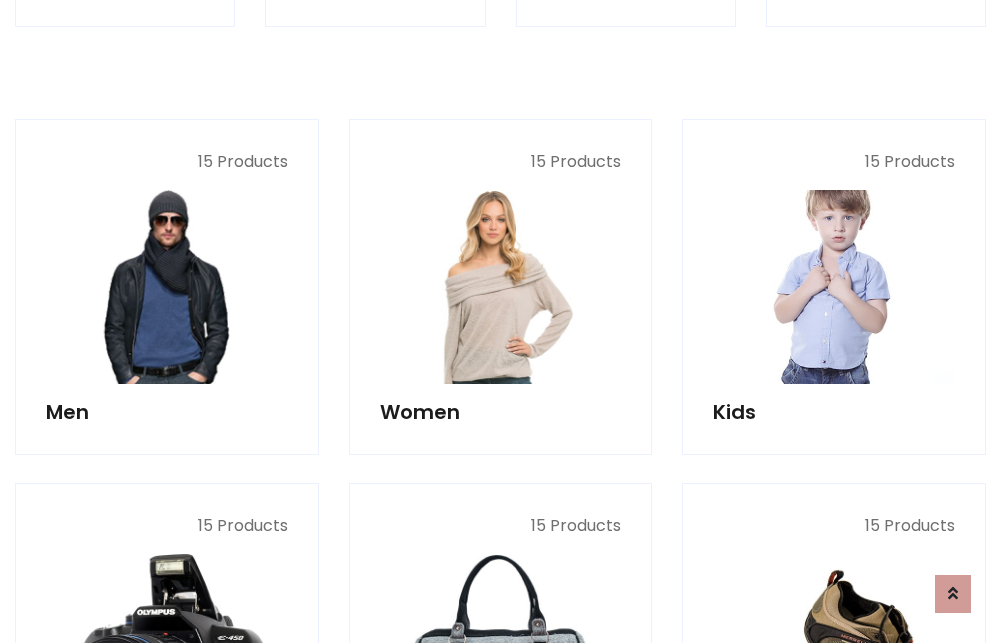 click at bounding box center (834, 287) 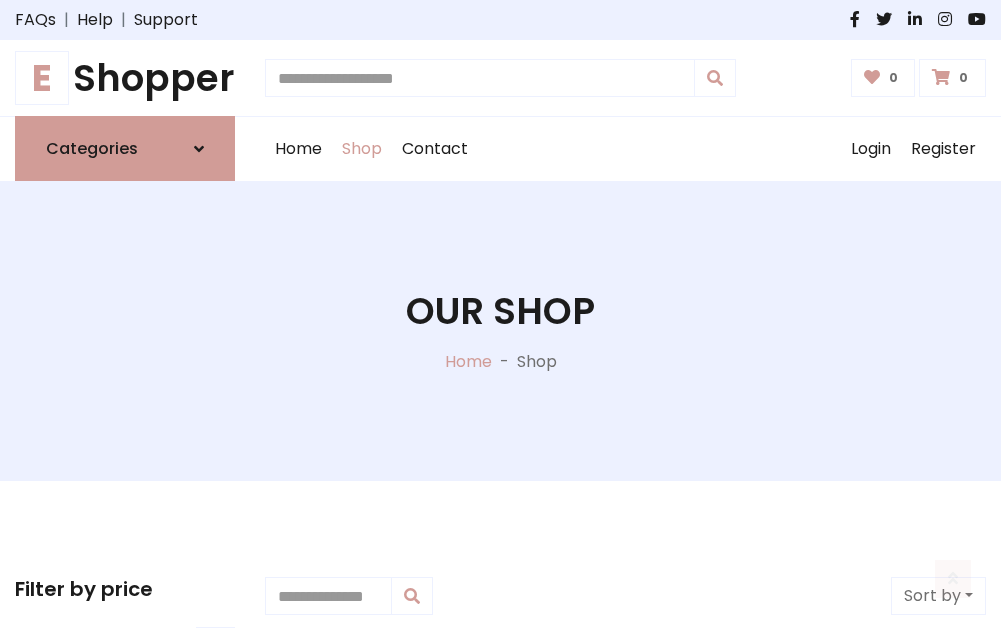 scroll, scrollTop: 549, scrollLeft: 0, axis: vertical 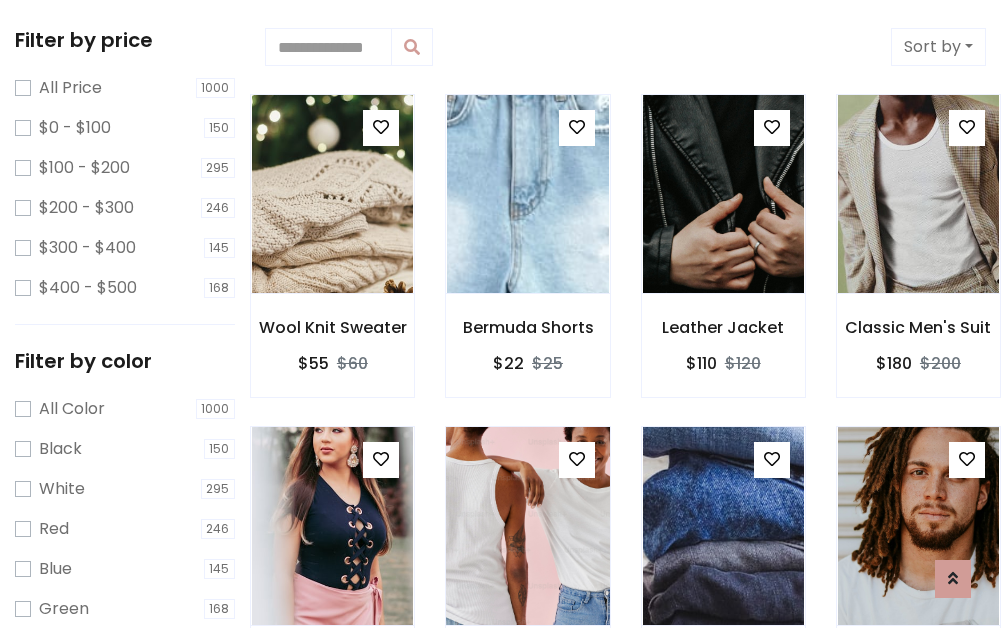click at bounding box center (577, 459) 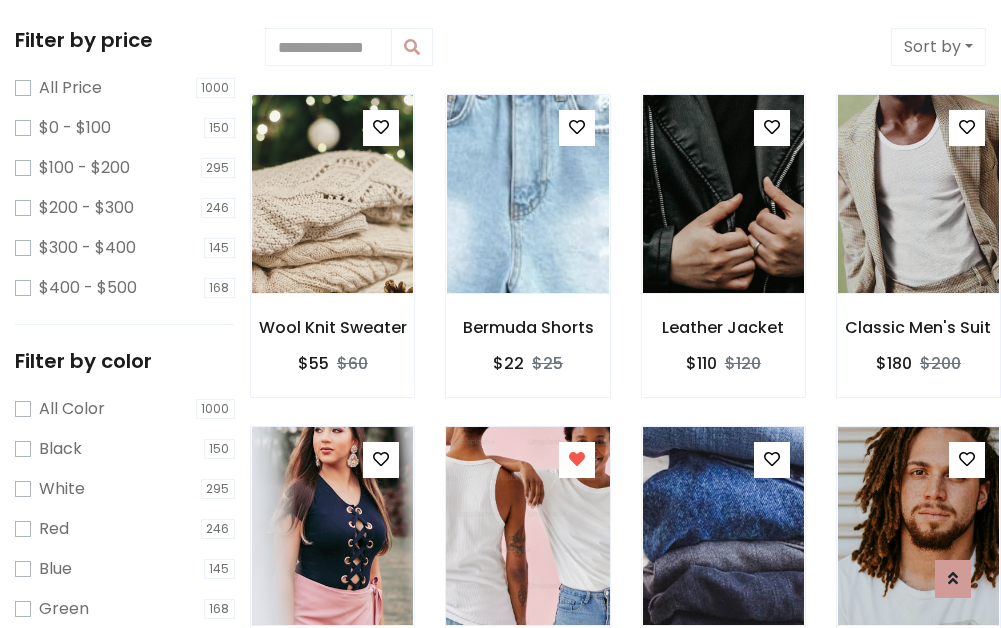 scroll, scrollTop: 547, scrollLeft: 0, axis: vertical 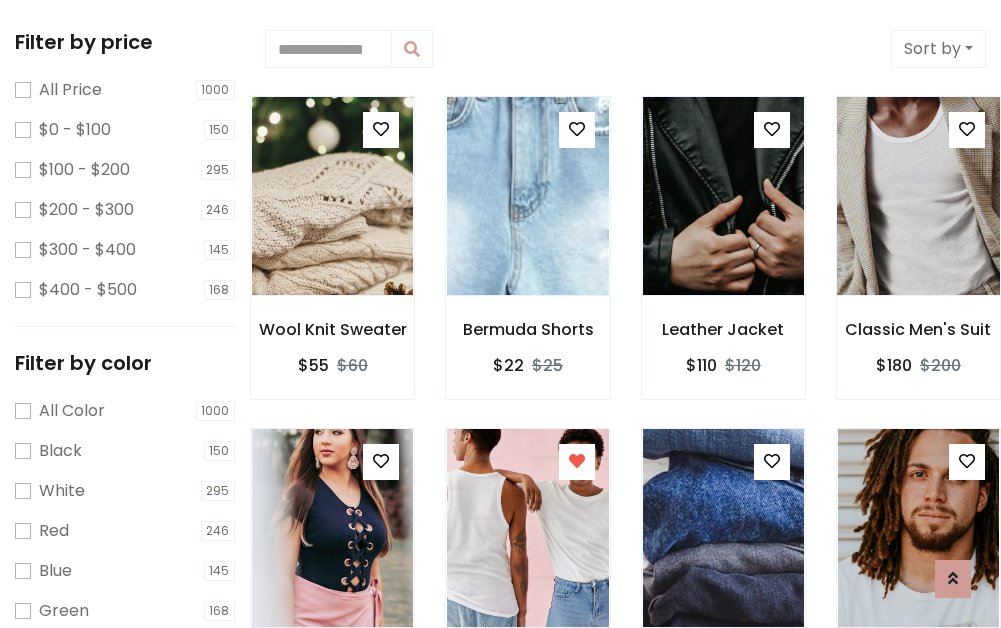 click at bounding box center [918, 196] 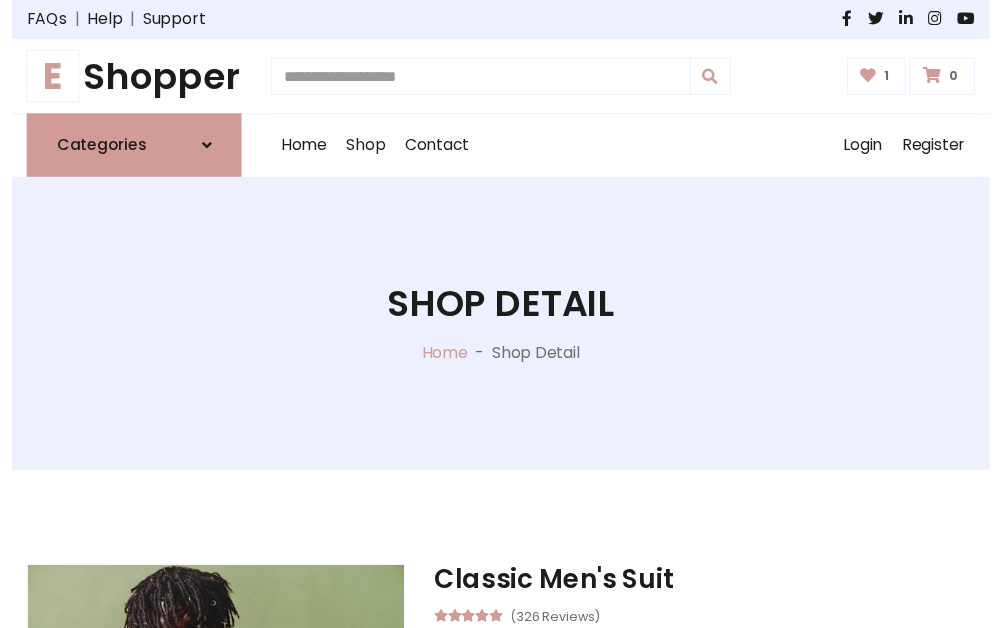 scroll, scrollTop: 262, scrollLeft: 0, axis: vertical 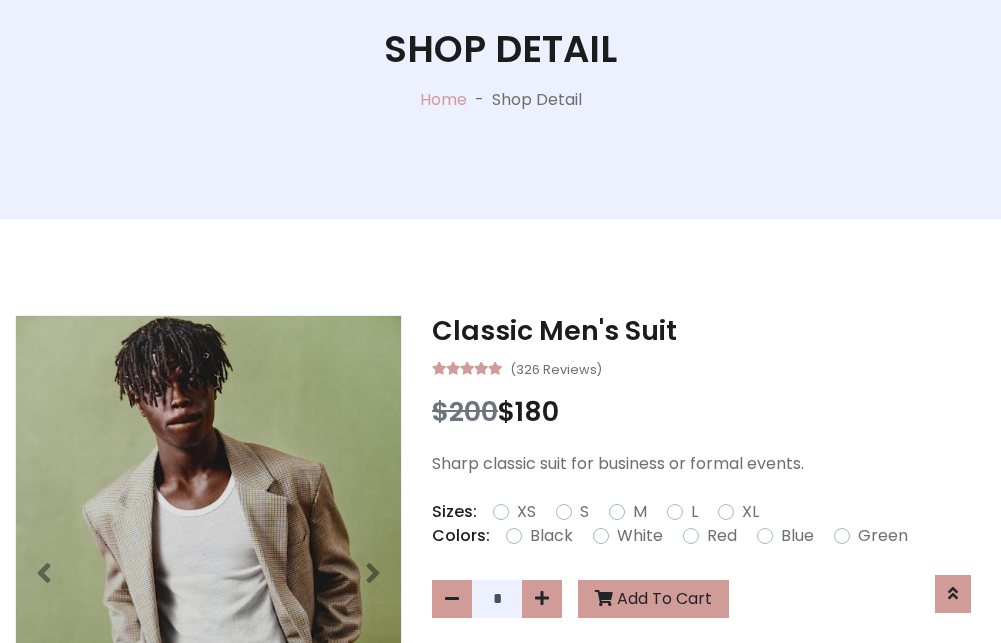 click on "XL" at bounding box center [750, 512] 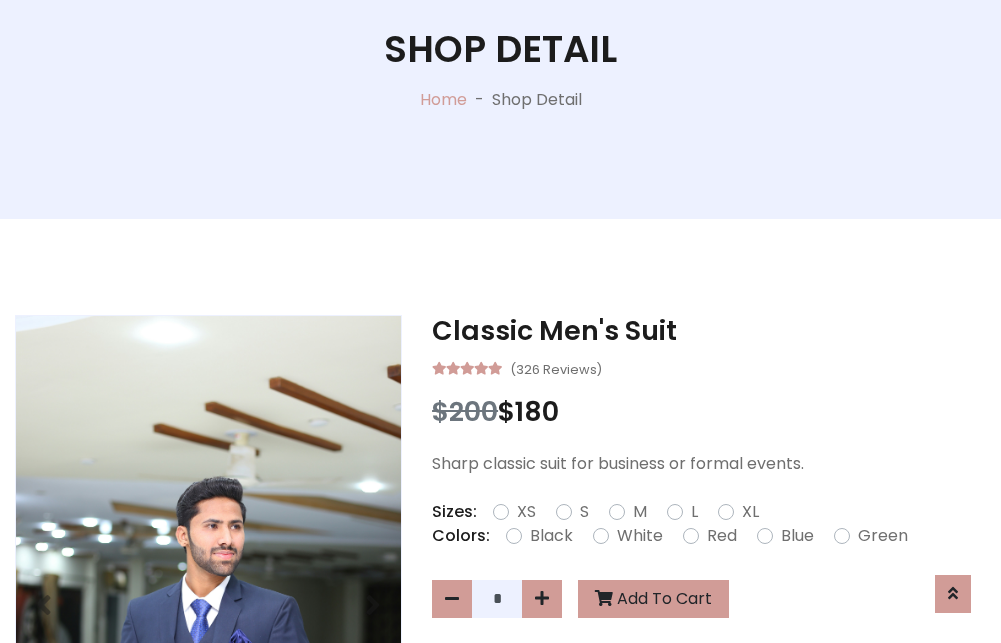 click on "Black" at bounding box center (551, 536) 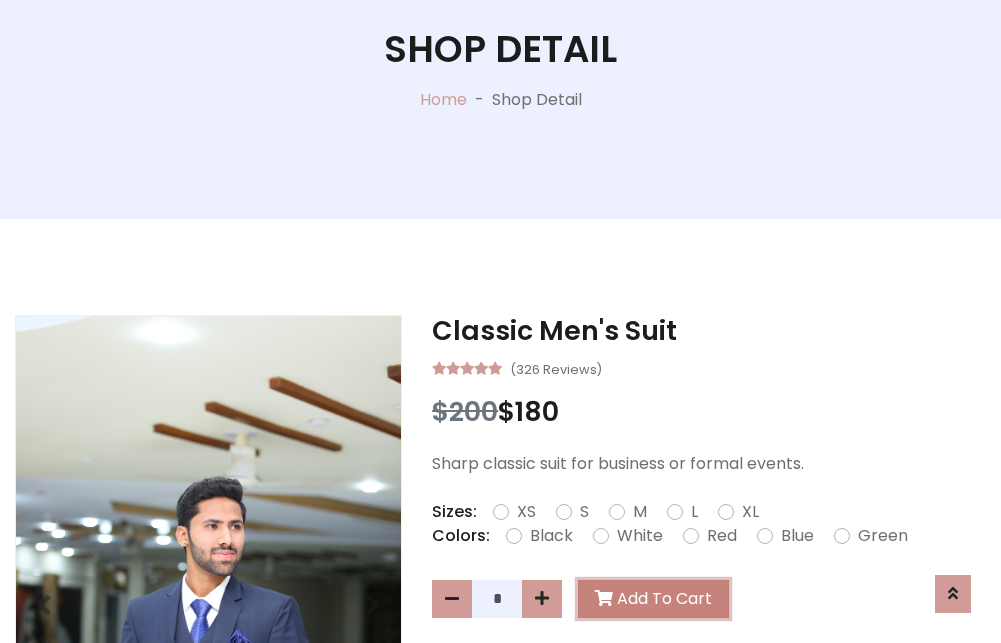 click on "Add To Cart" at bounding box center [653, 599] 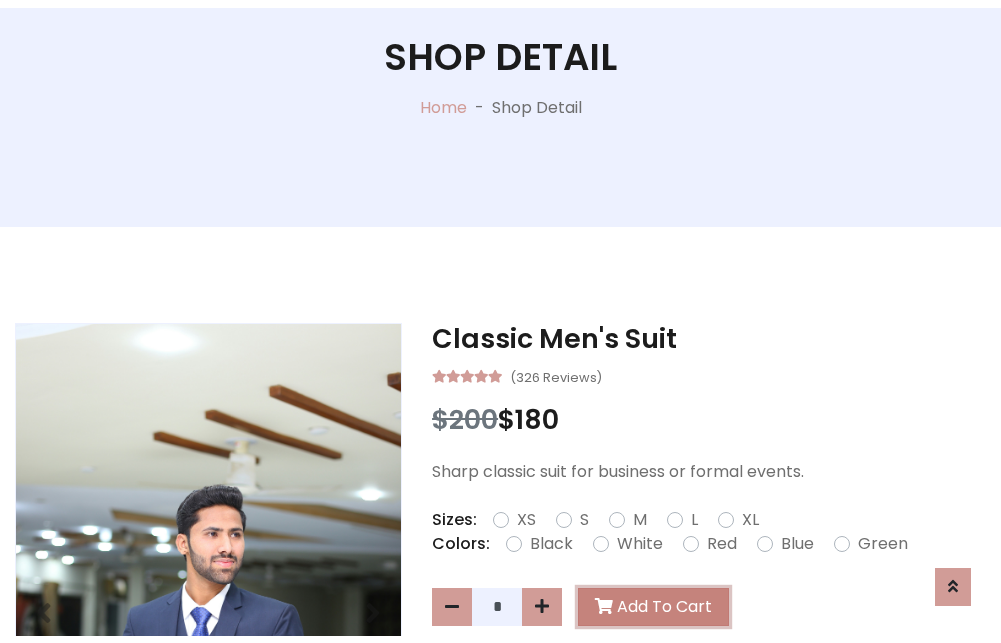 scroll, scrollTop: 0, scrollLeft: 0, axis: both 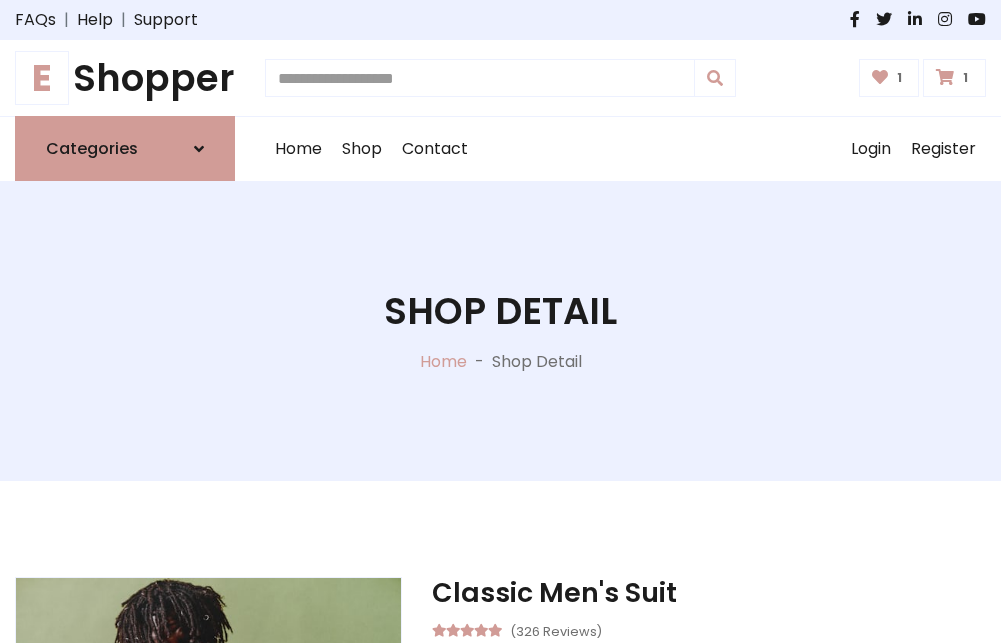 click at bounding box center (945, 77) 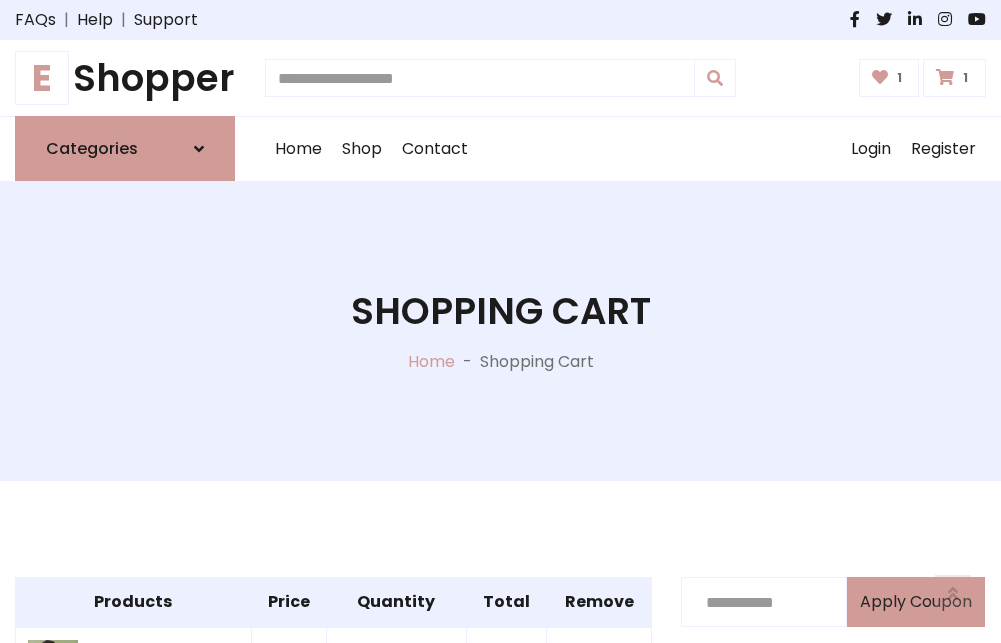 scroll, scrollTop: 570, scrollLeft: 0, axis: vertical 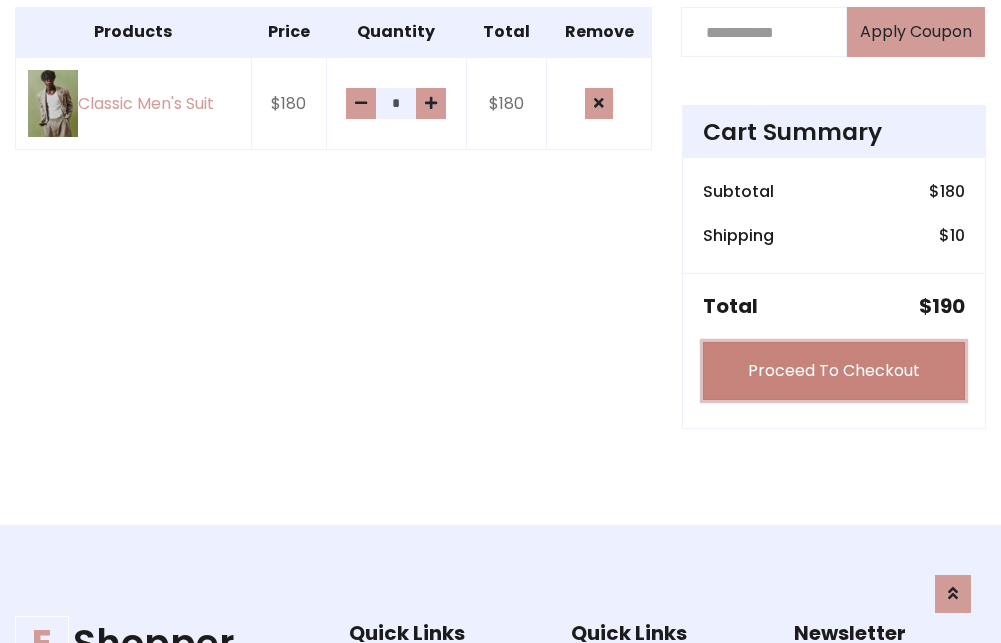 click on "Proceed To Checkout" at bounding box center [834, 371] 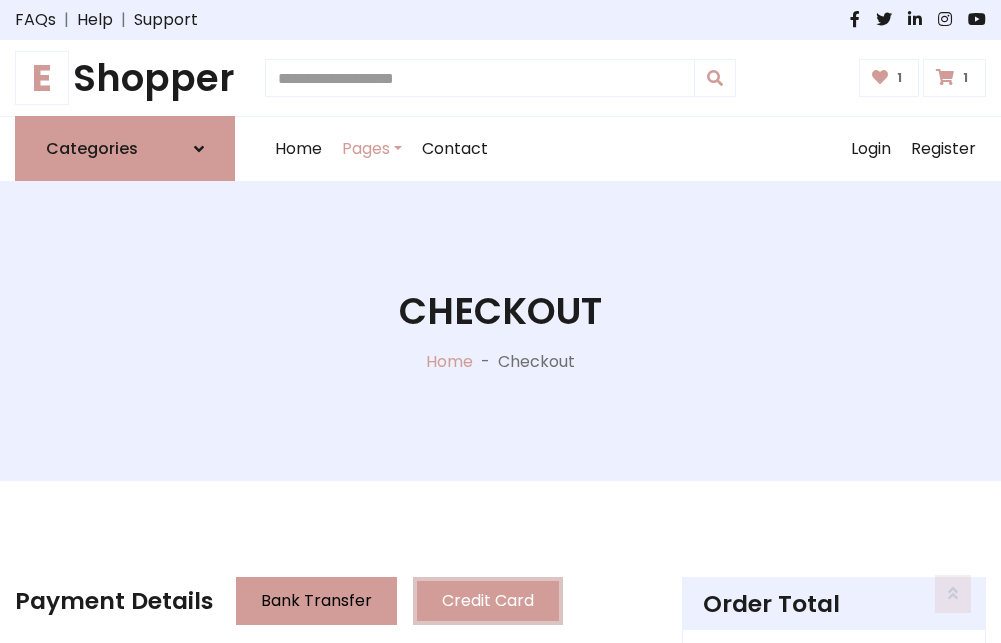 scroll, scrollTop: 201, scrollLeft: 0, axis: vertical 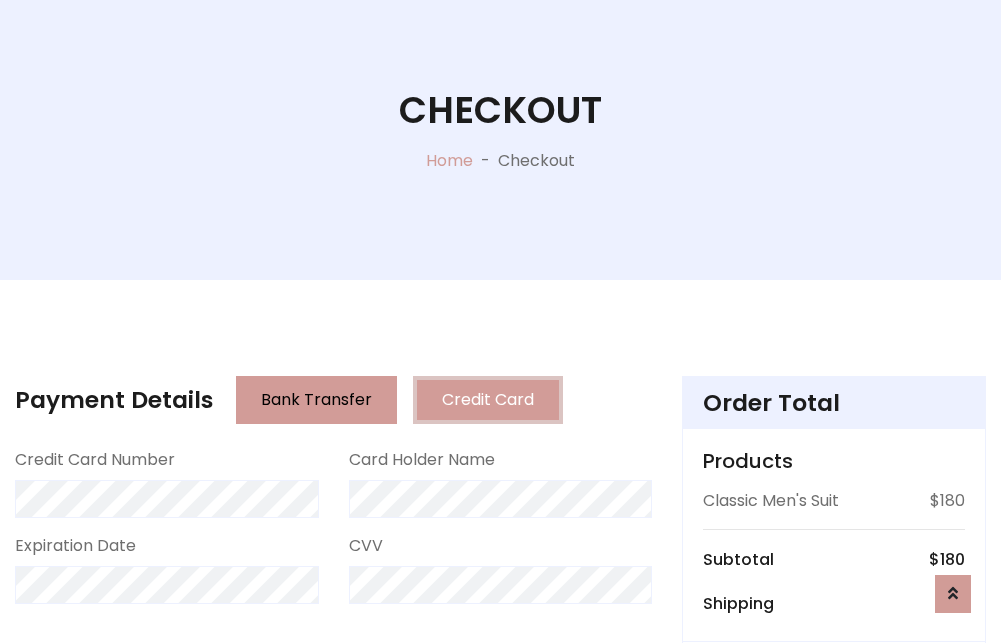 click on "Go to shipping" at bounding box center (834, 817) 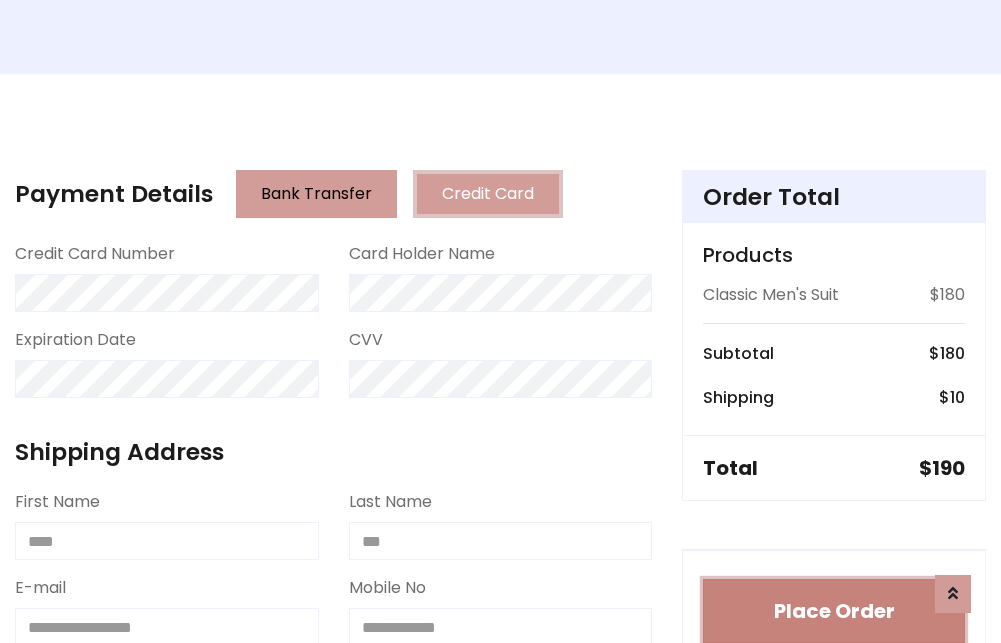 type 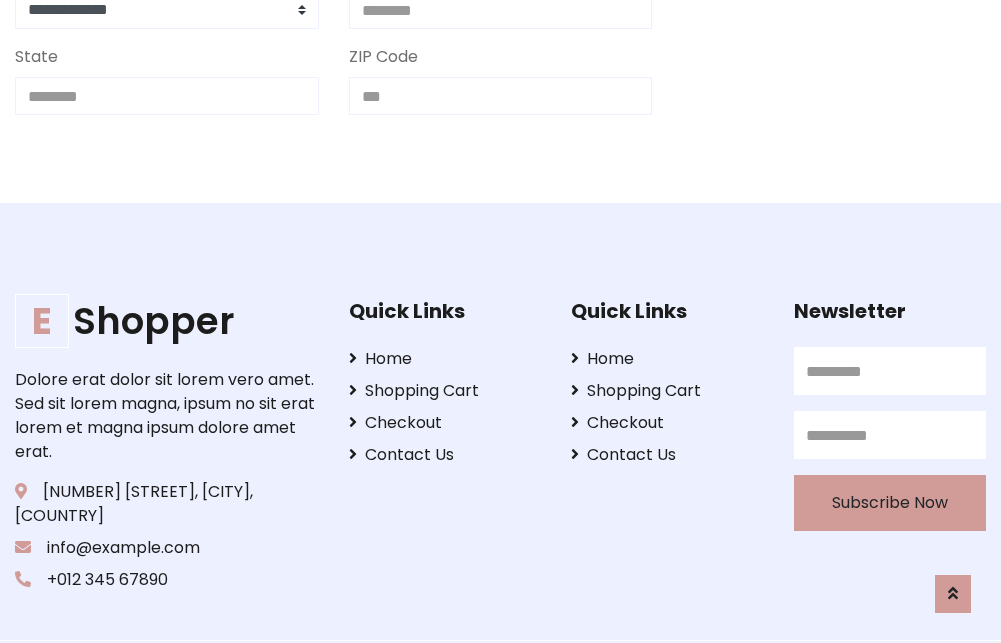 scroll, scrollTop: 713, scrollLeft: 0, axis: vertical 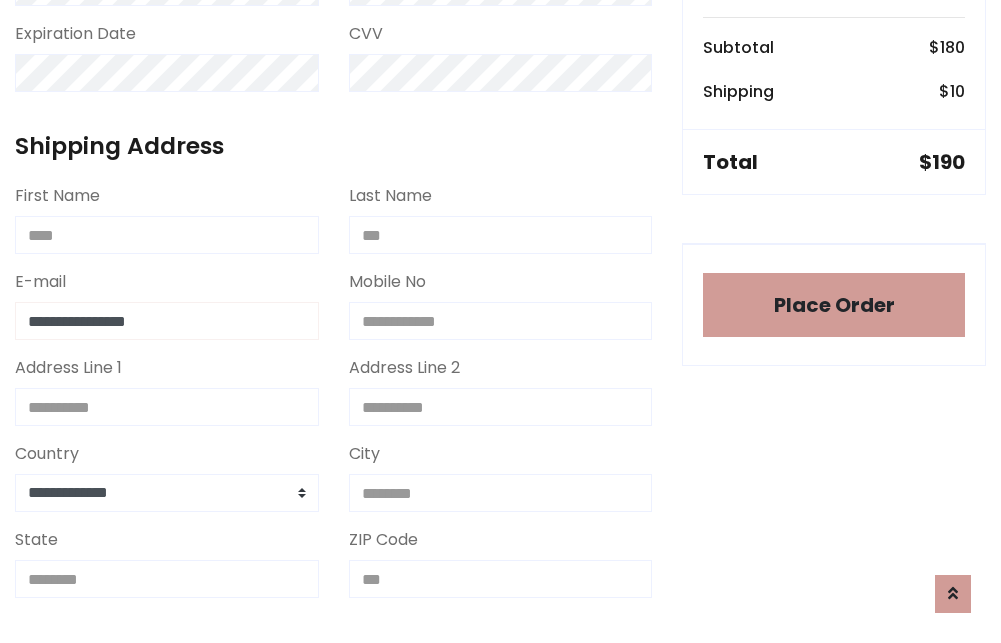 type on "**********" 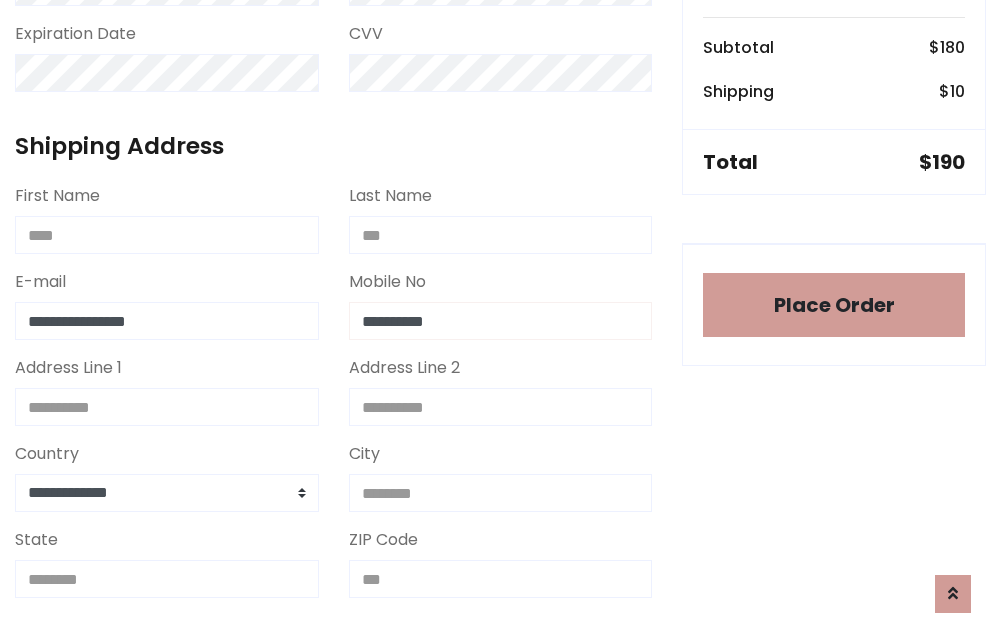 scroll, scrollTop: 573, scrollLeft: 0, axis: vertical 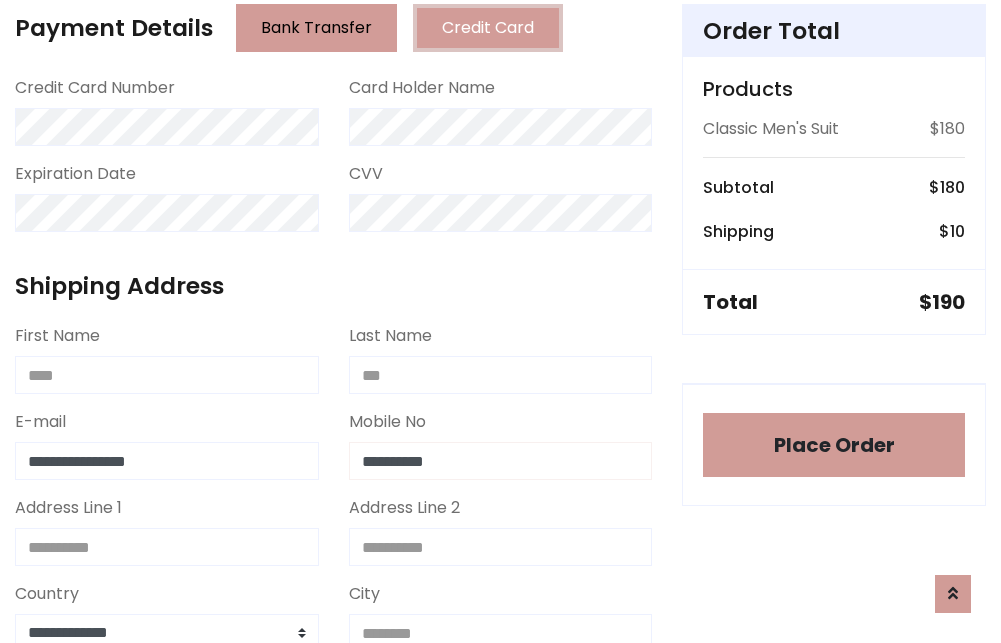 type on "**********" 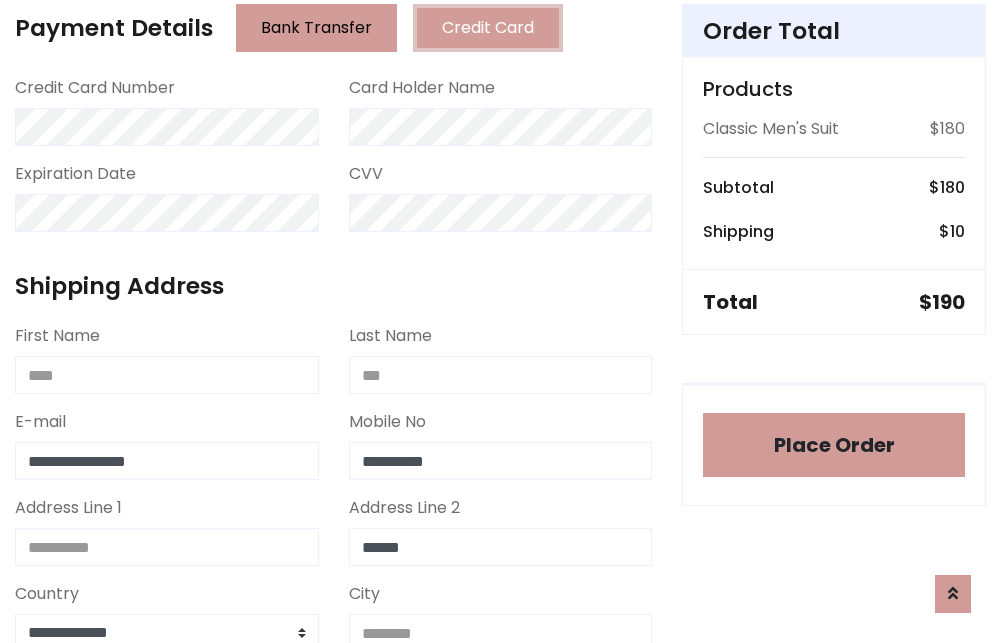 type on "******" 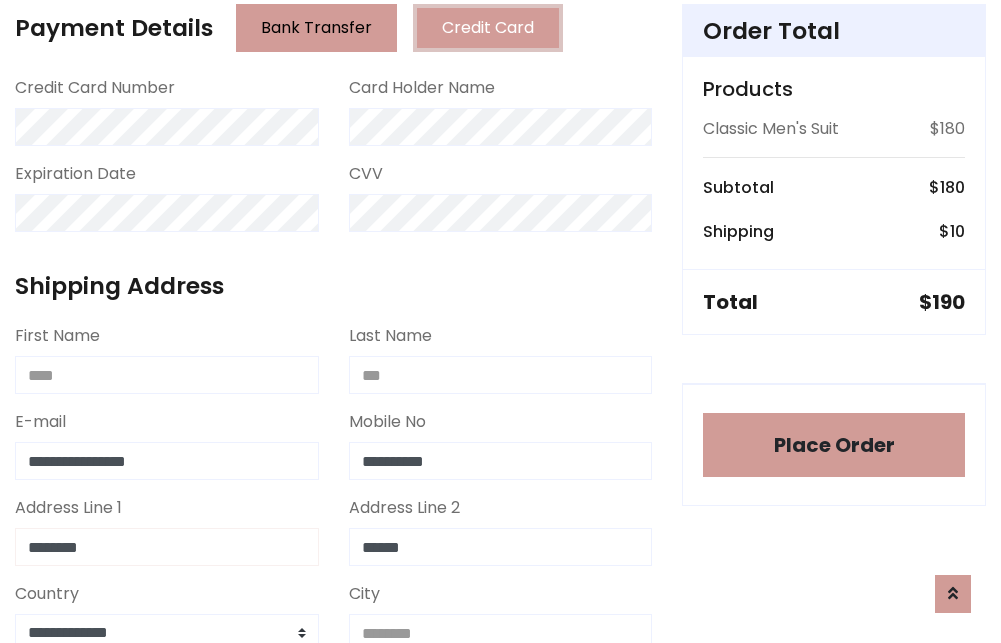 type on "********" 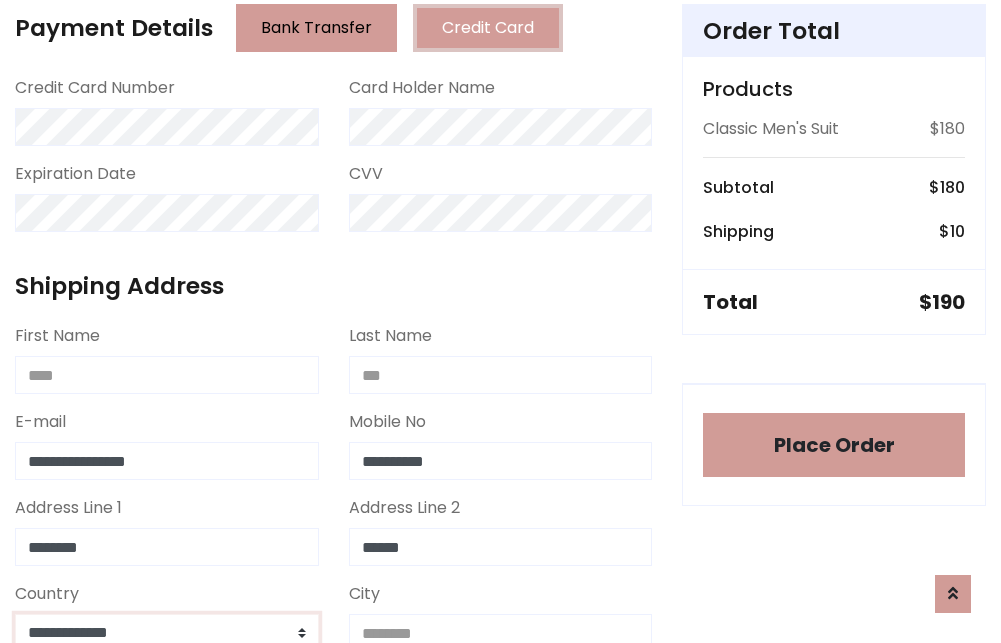 select on "*******" 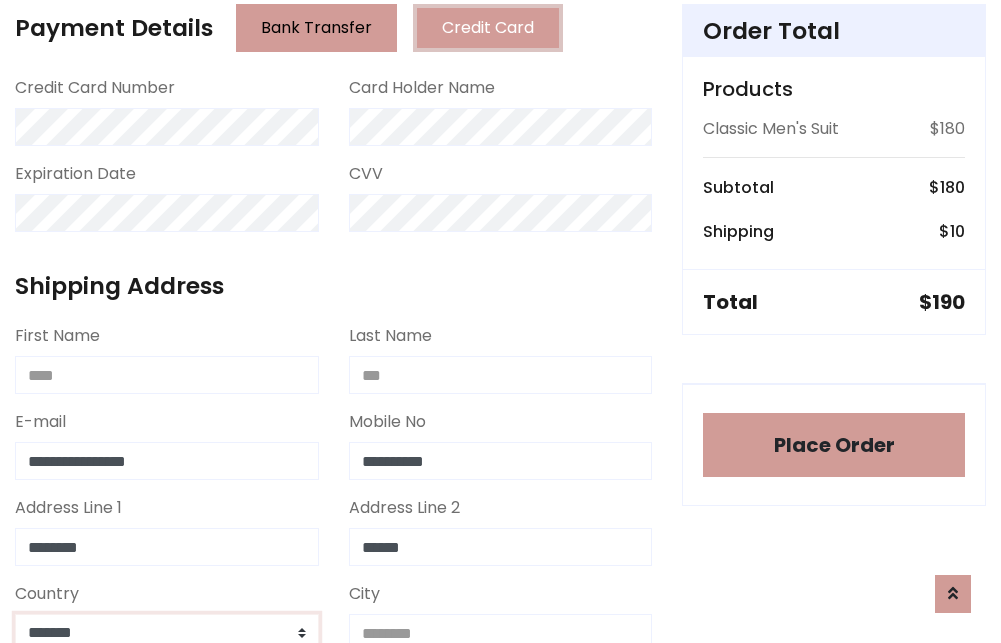 scroll, scrollTop: 583, scrollLeft: 0, axis: vertical 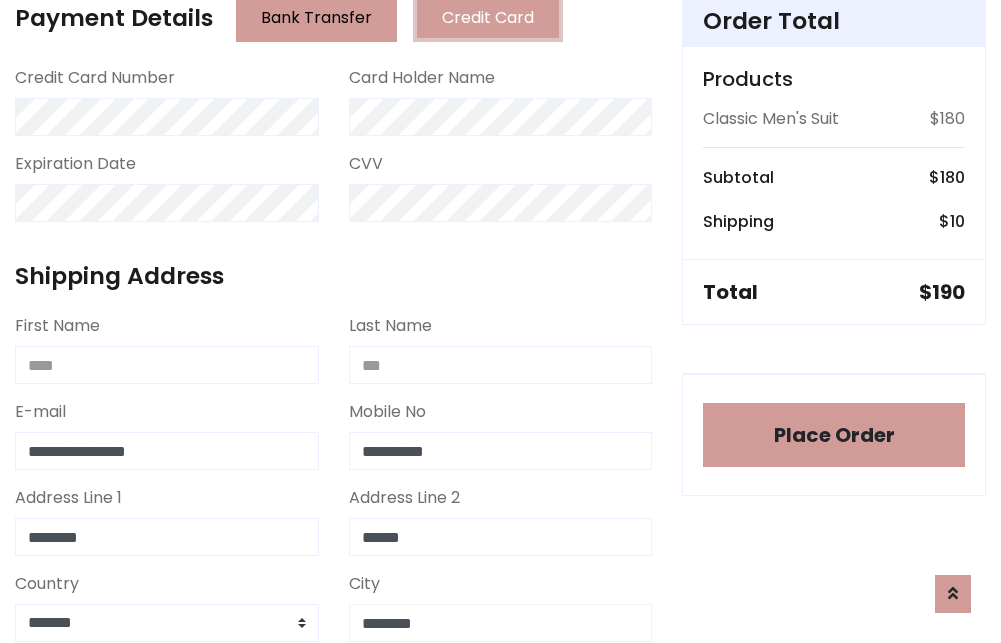 type on "********" 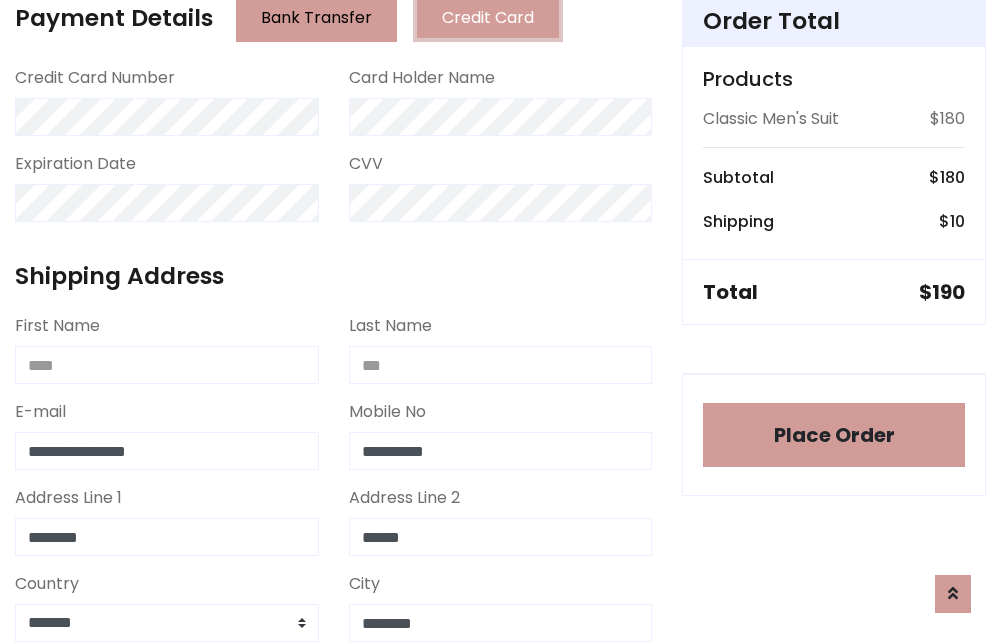 scroll, scrollTop: 971, scrollLeft: 0, axis: vertical 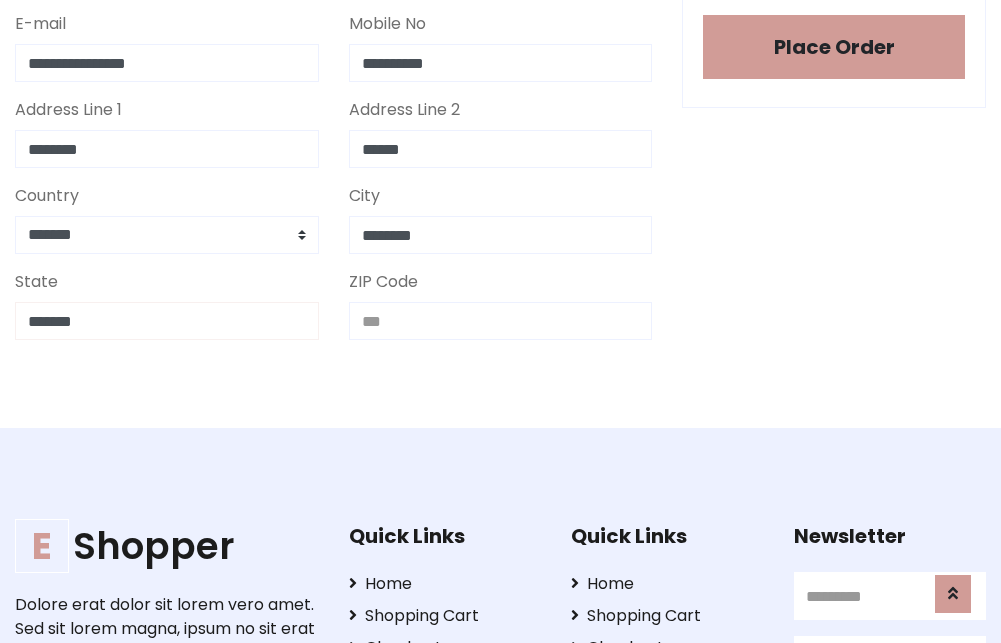 type on "*******" 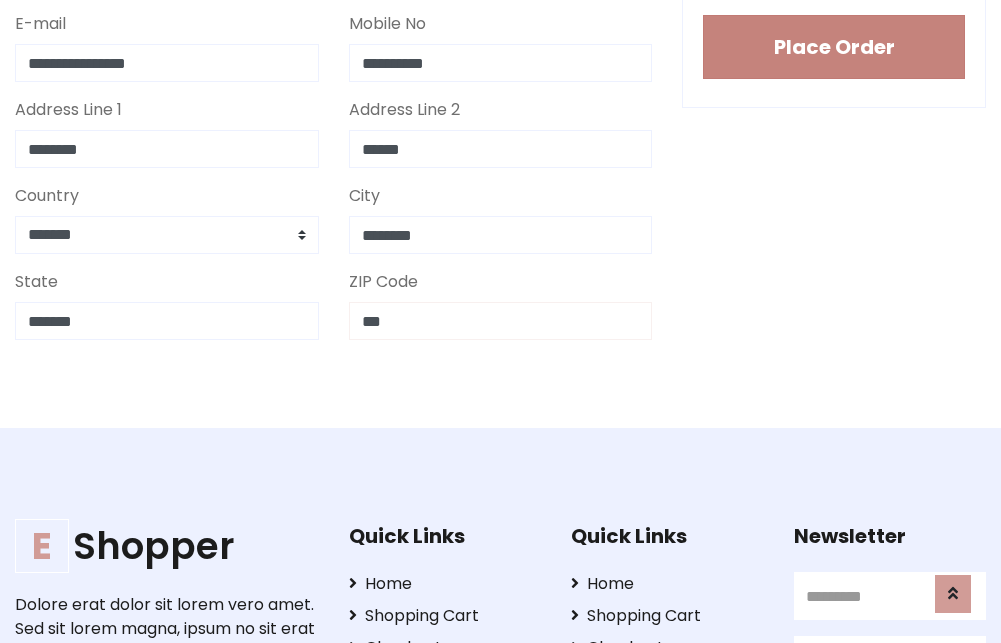 type on "***" 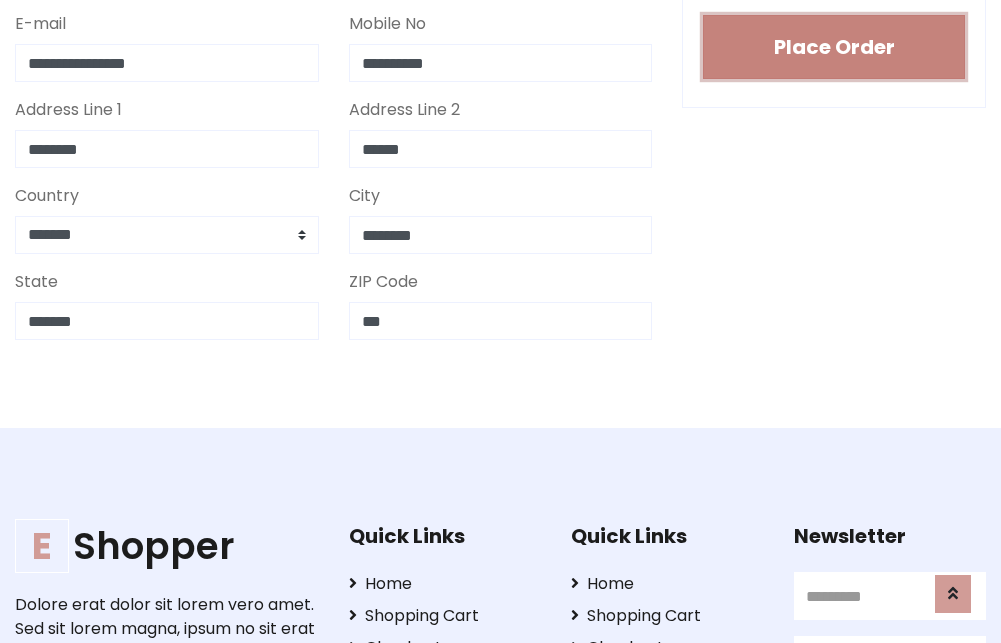 click on "Place Order" at bounding box center [834, 47] 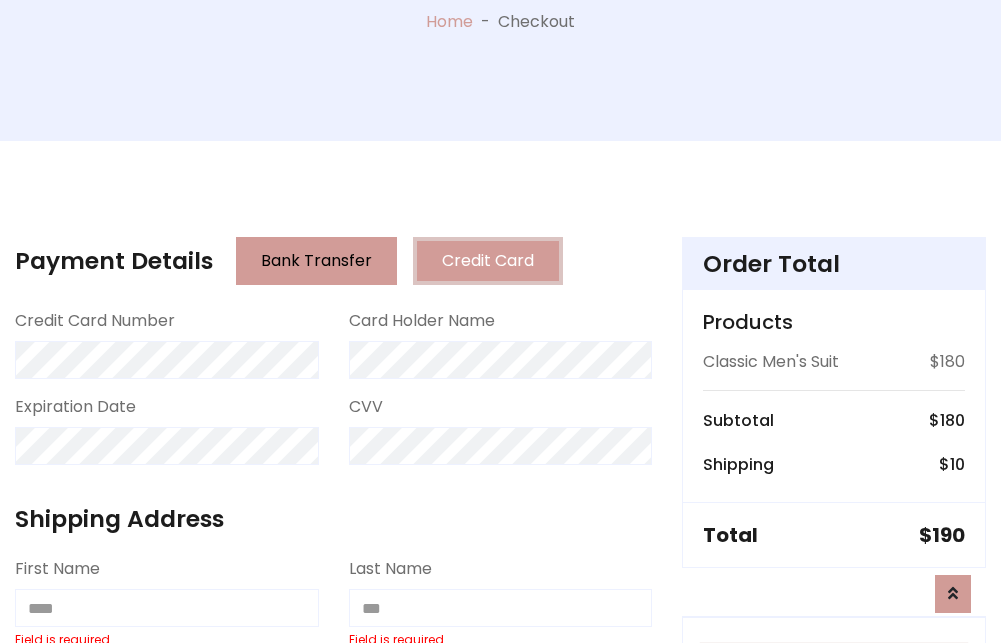 scroll, scrollTop: 0, scrollLeft: 0, axis: both 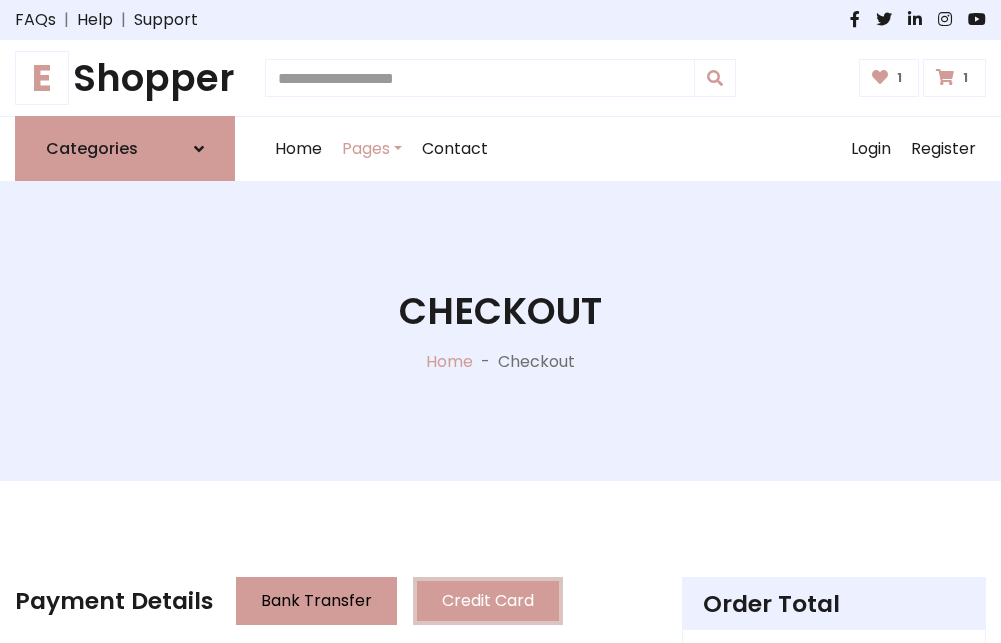 click on "E" at bounding box center [42, 78] 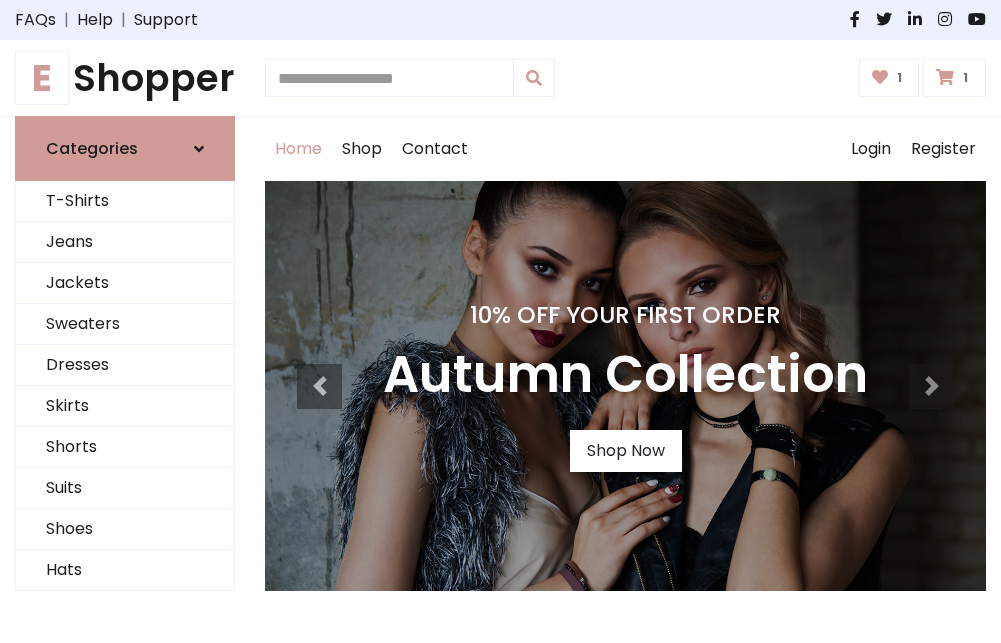 scroll, scrollTop: 0, scrollLeft: 0, axis: both 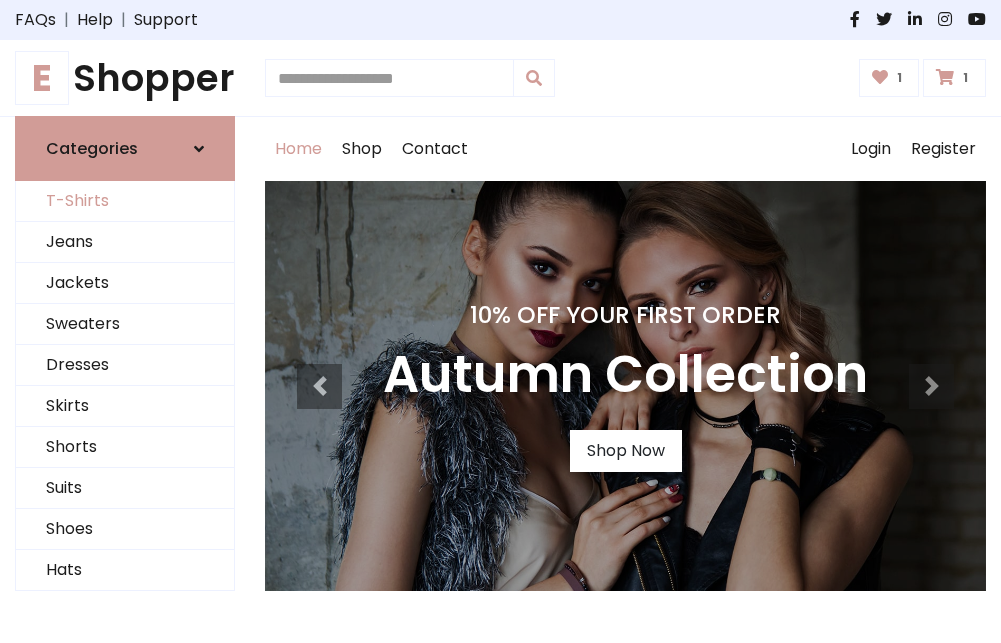 click on "T-Shirts" at bounding box center [125, 201] 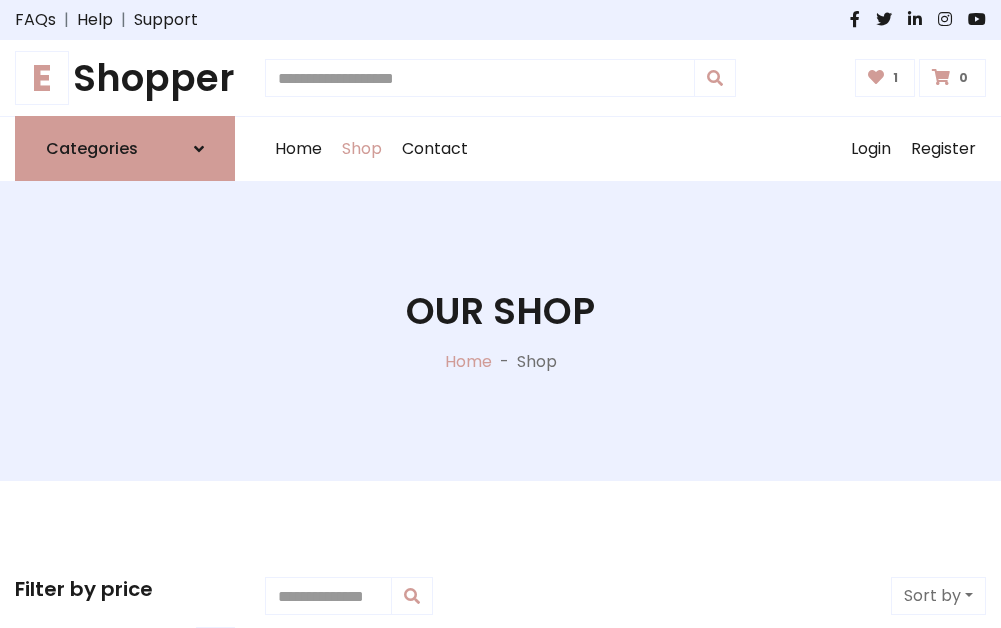 scroll, scrollTop: 0, scrollLeft: 0, axis: both 